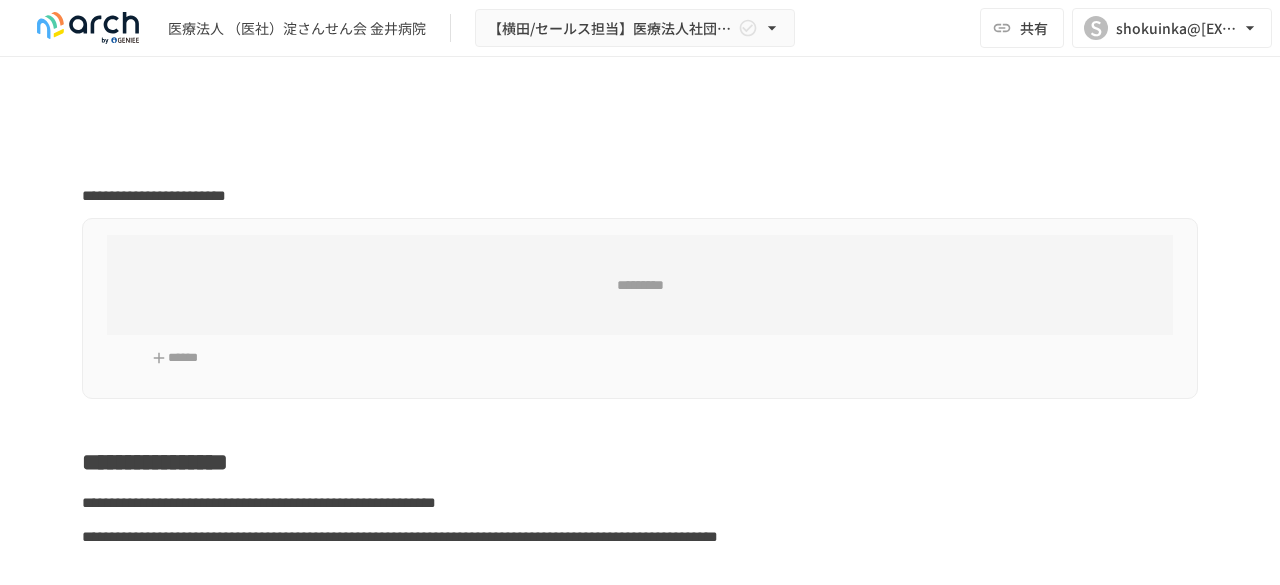 scroll, scrollTop: 0, scrollLeft: 0, axis: both 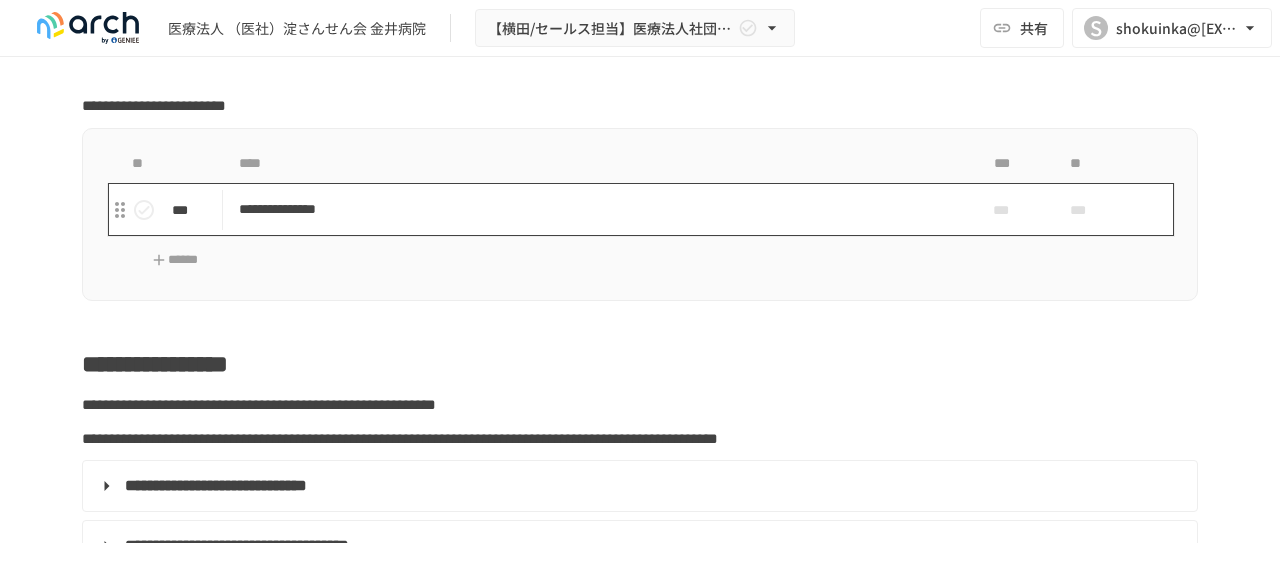 click on "**********" at bounding box center (598, 209) 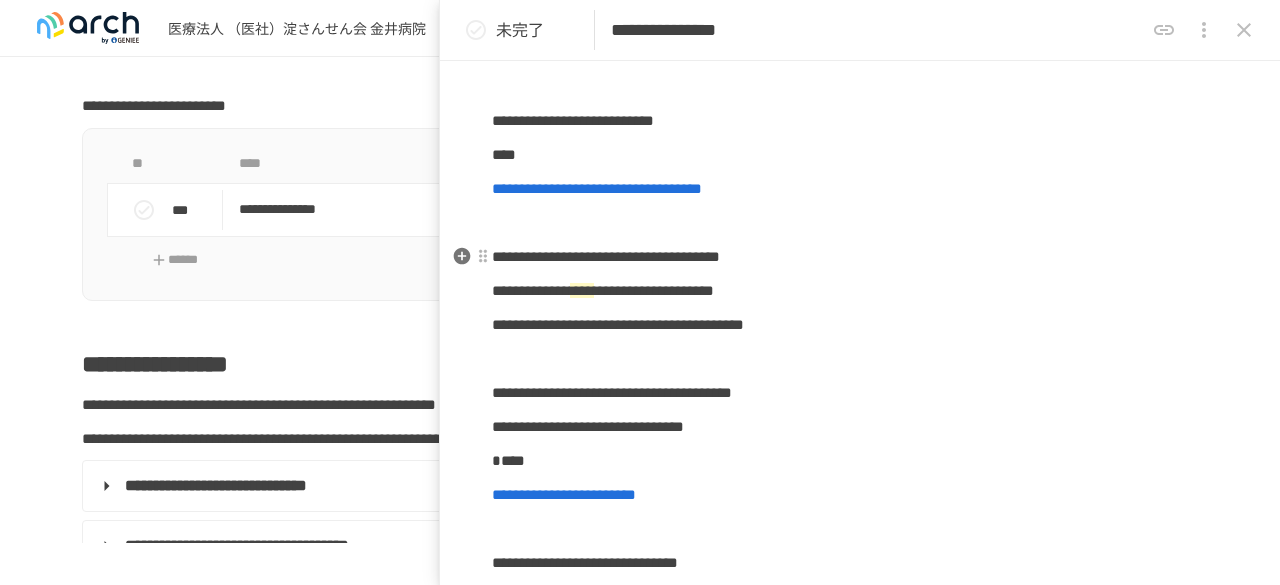 scroll, scrollTop: 0, scrollLeft: 0, axis: both 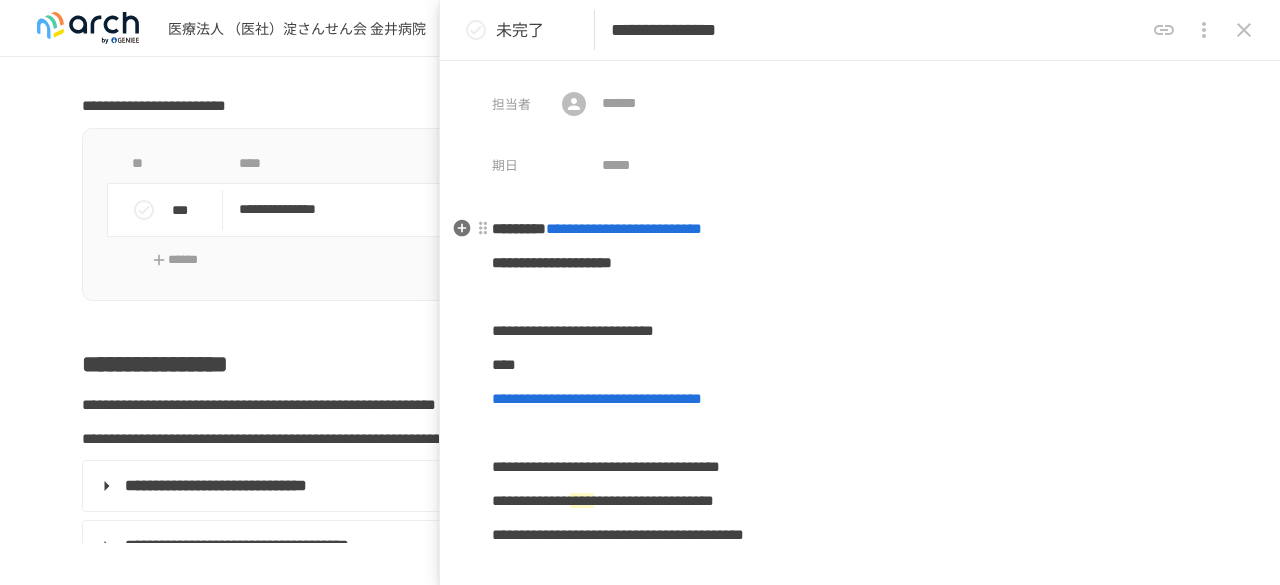 click on "**********" at bounding box center [624, 228] 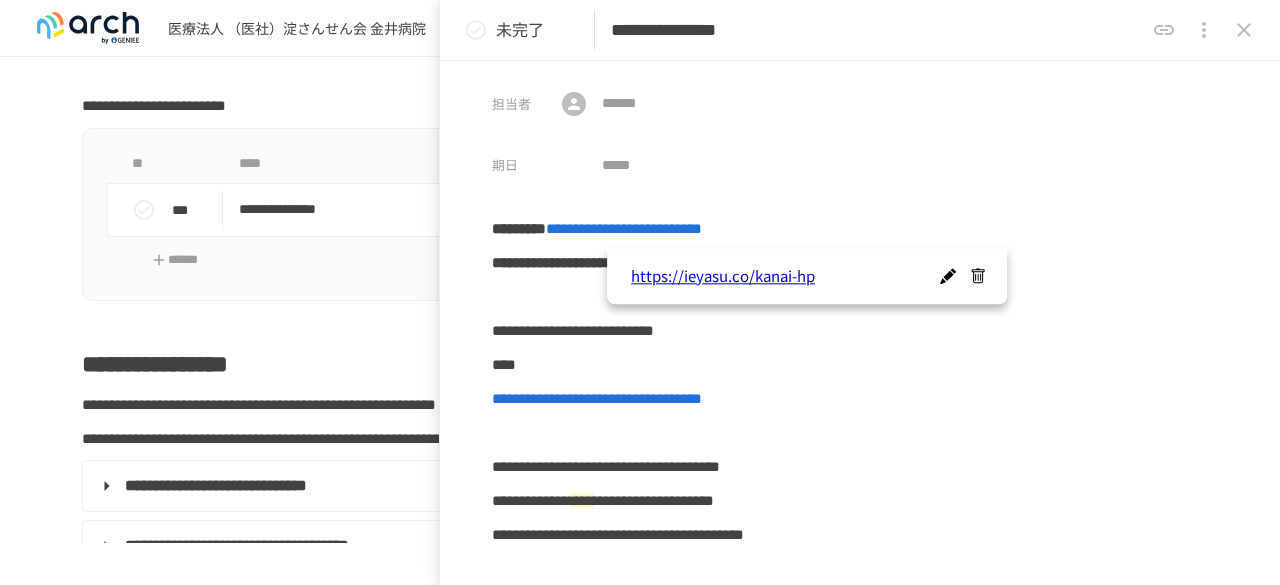 click on "**********" at bounding box center [640, 3292] 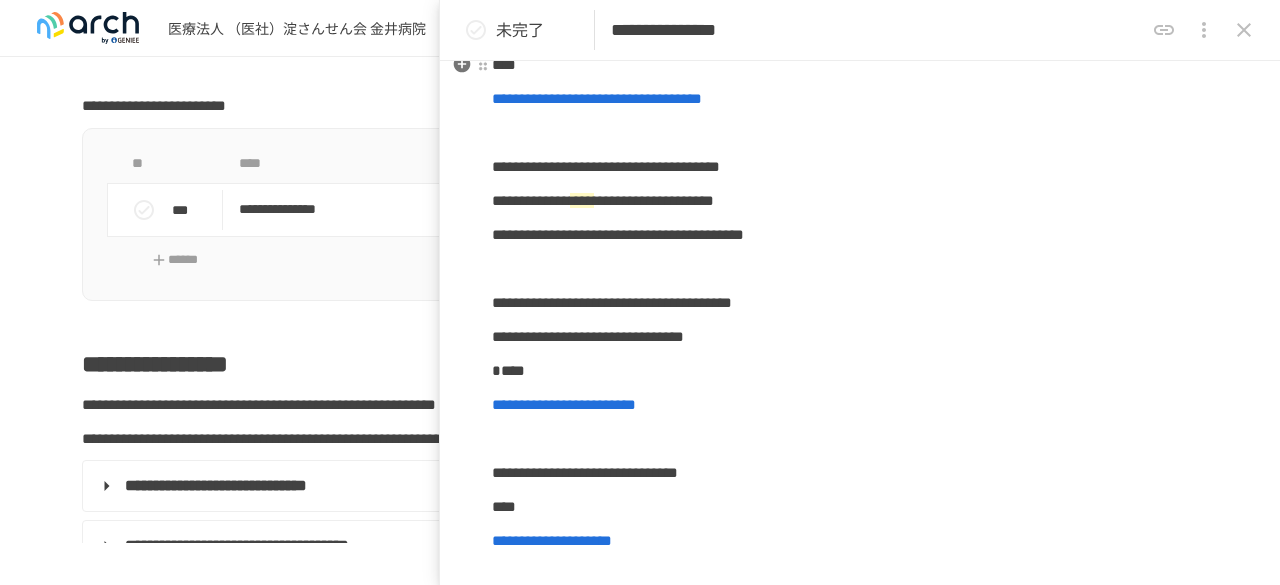 scroll, scrollTop: 0, scrollLeft: 0, axis: both 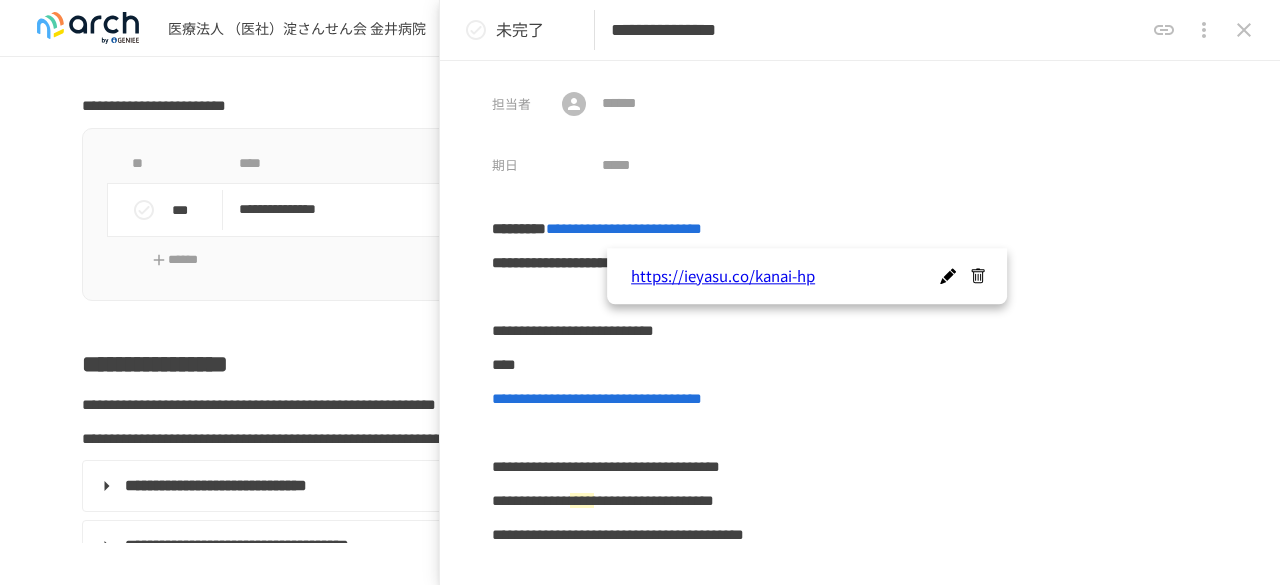 click 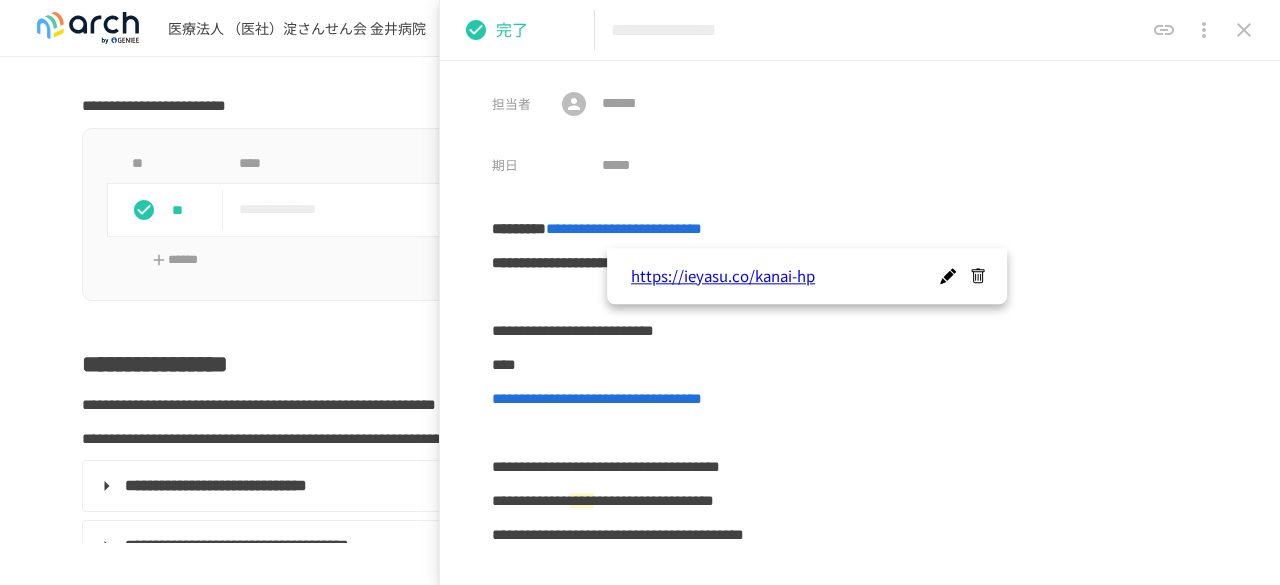 click 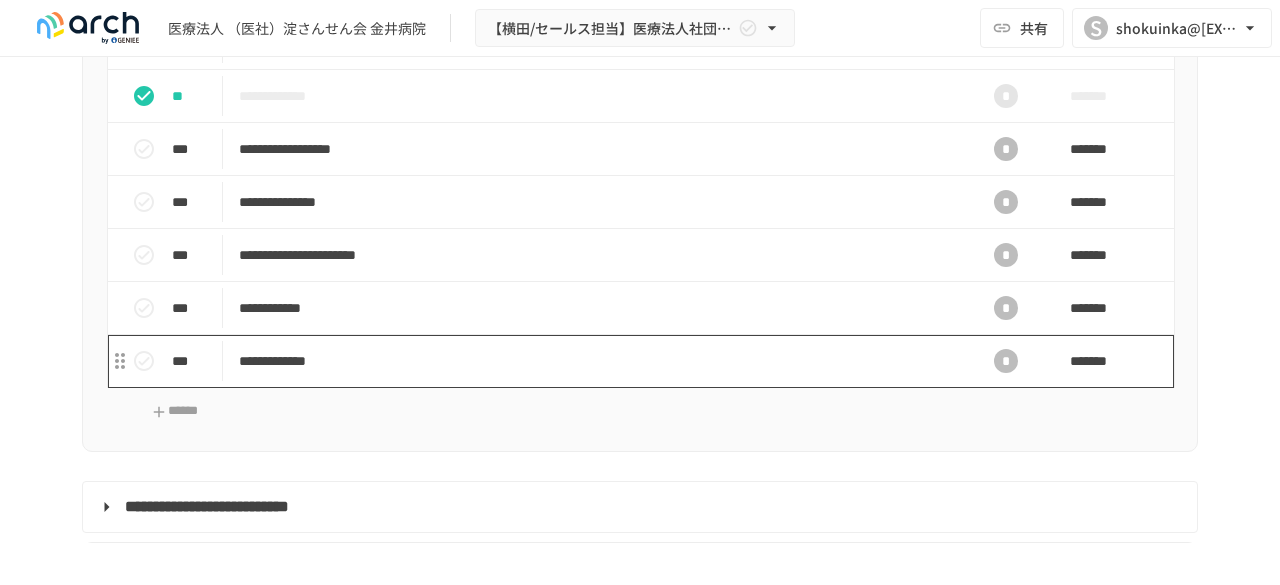 scroll, scrollTop: 1900, scrollLeft: 0, axis: vertical 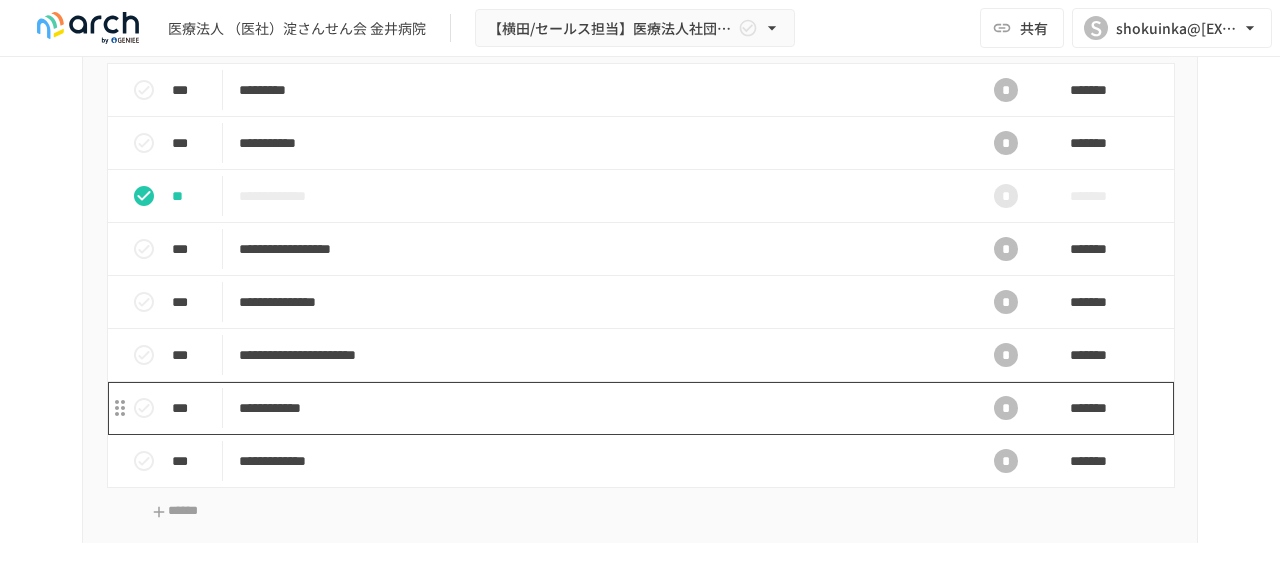 click on "**********" at bounding box center [598, 408] 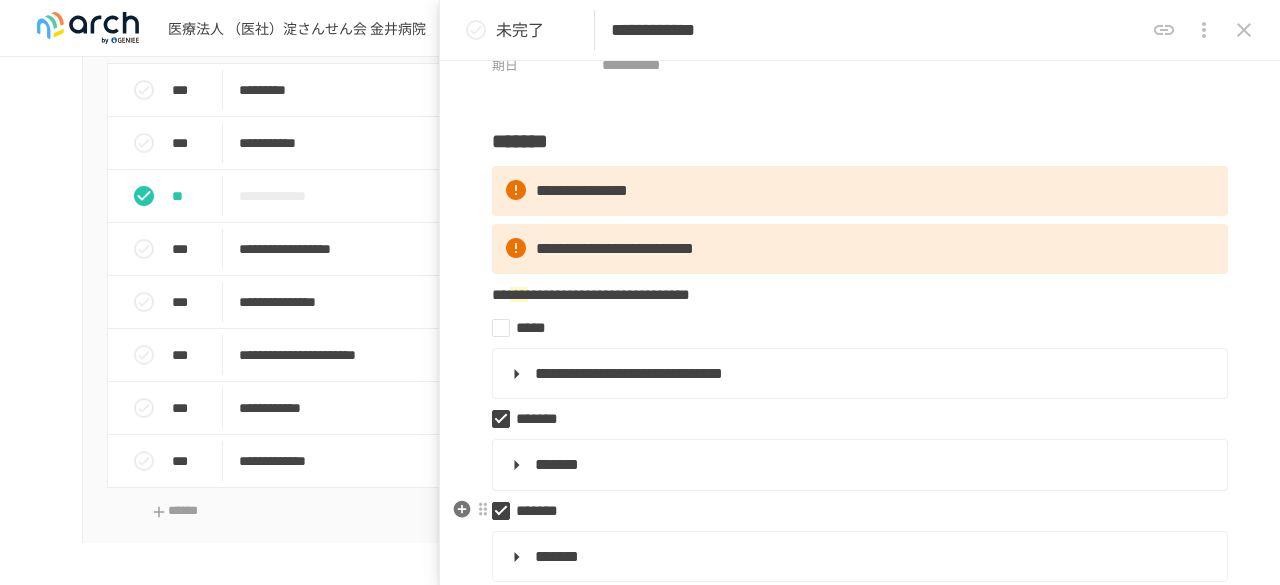 scroll, scrollTop: 200, scrollLeft: 0, axis: vertical 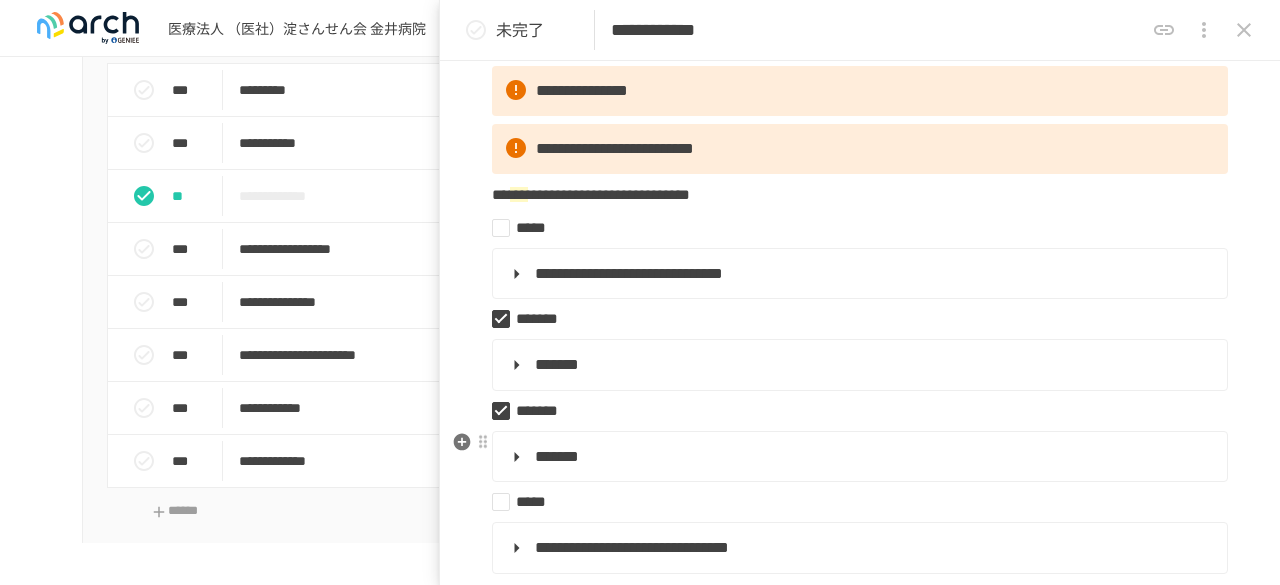 click on "*******" at bounding box center [858, 457] 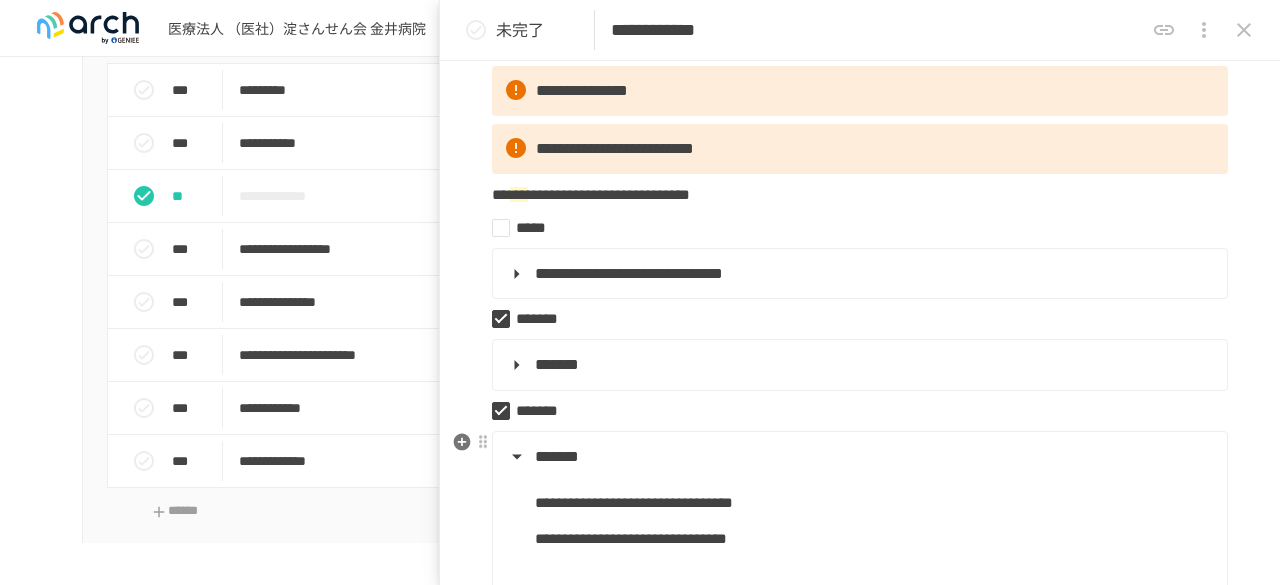 scroll, scrollTop: 300, scrollLeft: 0, axis: vertical 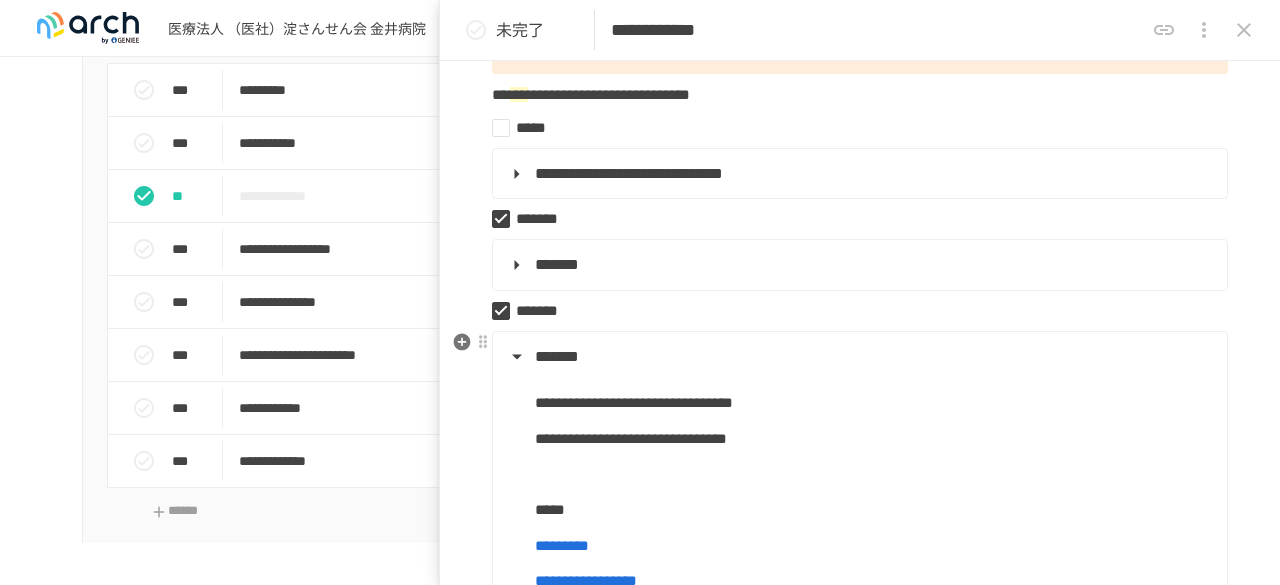 click on "*******" at bounding box center (858, 357) 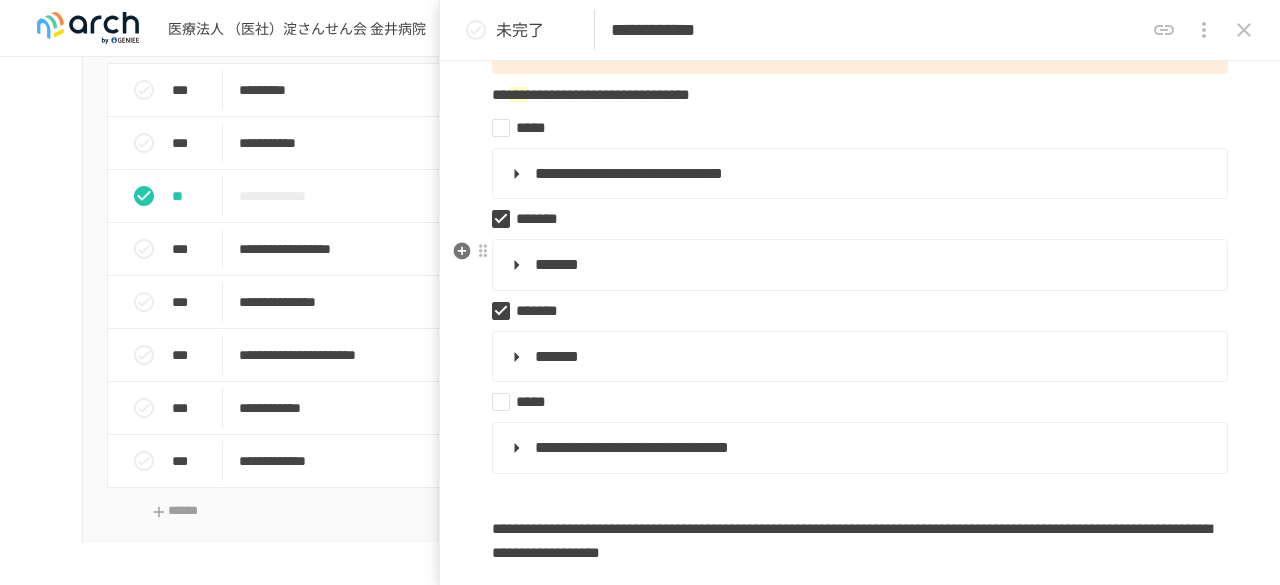 click on "*******" at bounding box center [858, 265] 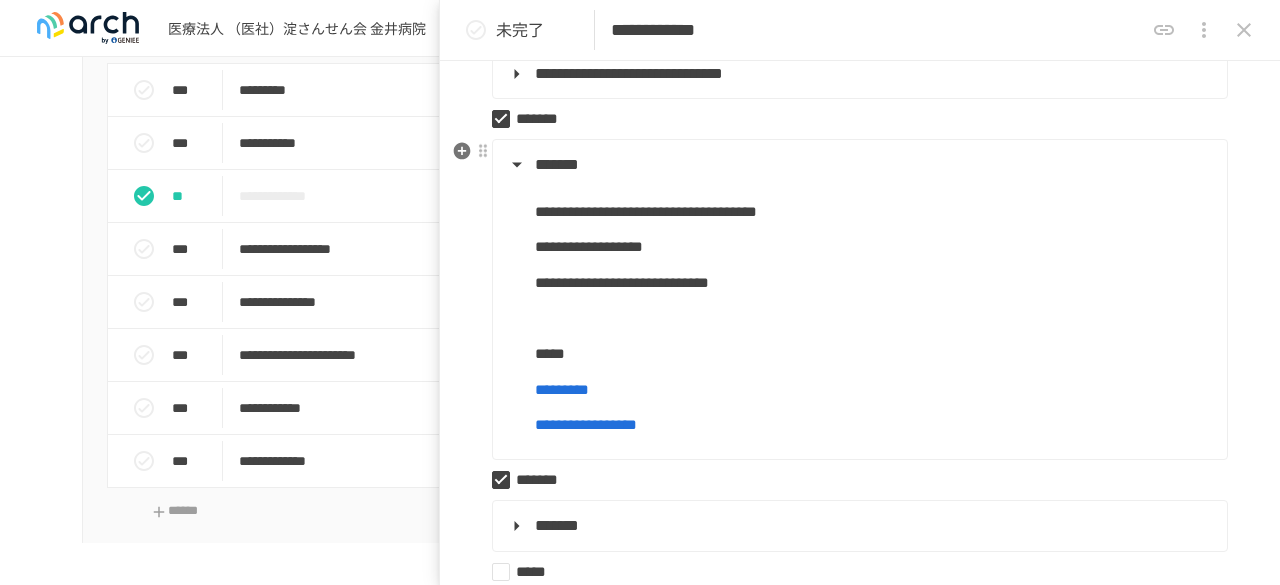 scroll, scrollTop: 300, scrollLeft: 0, axis: vertical 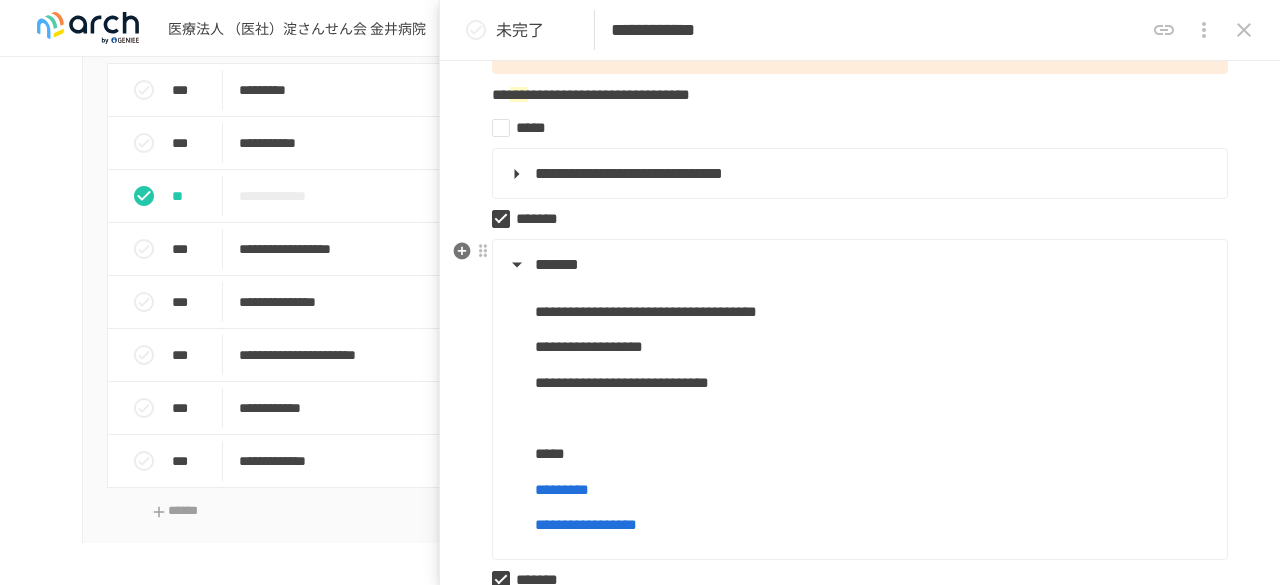 click on "*******" at bounding box center (858, 265) 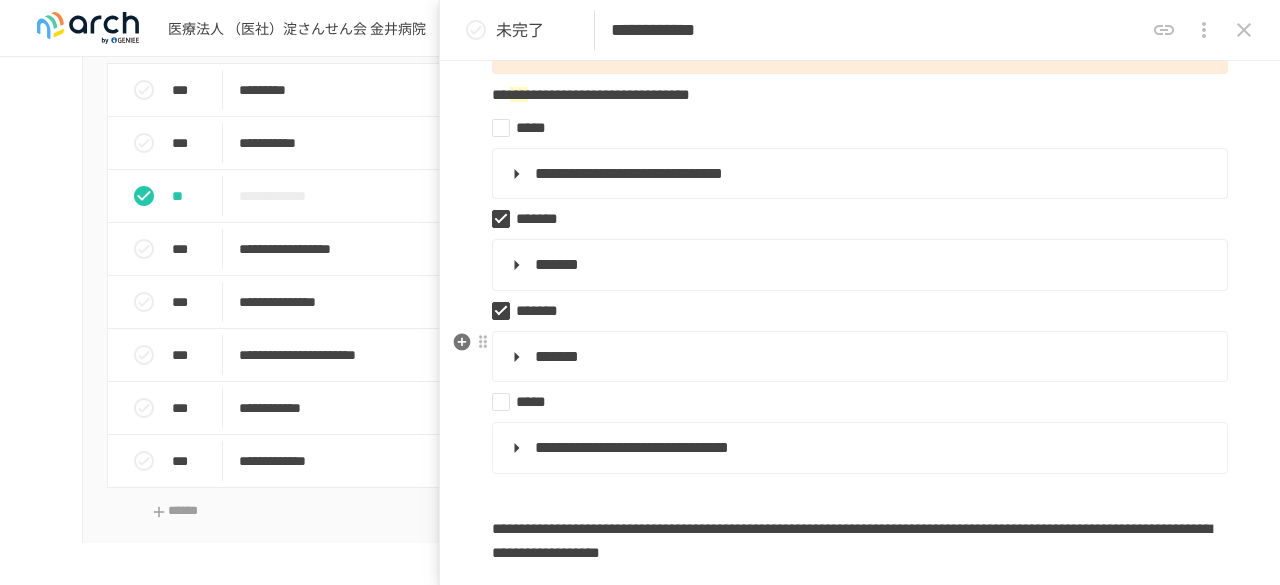 click on "*******" at bounding box center (858, 357) 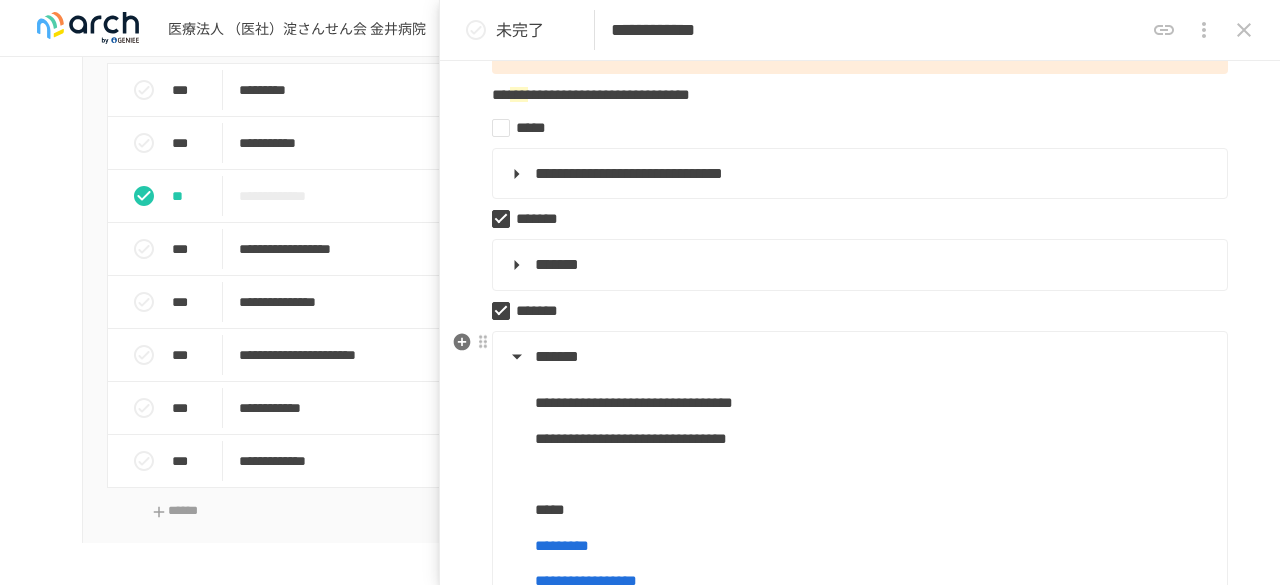 scroll, scrollTop: 400, scrollLeft: 0, axis: vertical 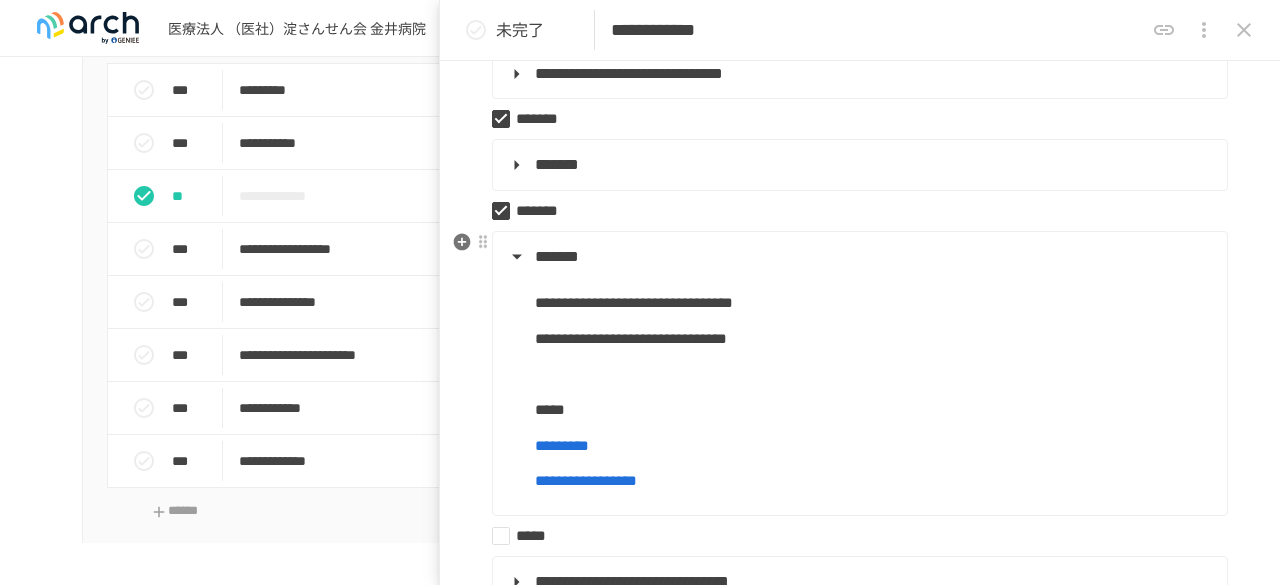 click on "*******" at bounding box center [858, 257] 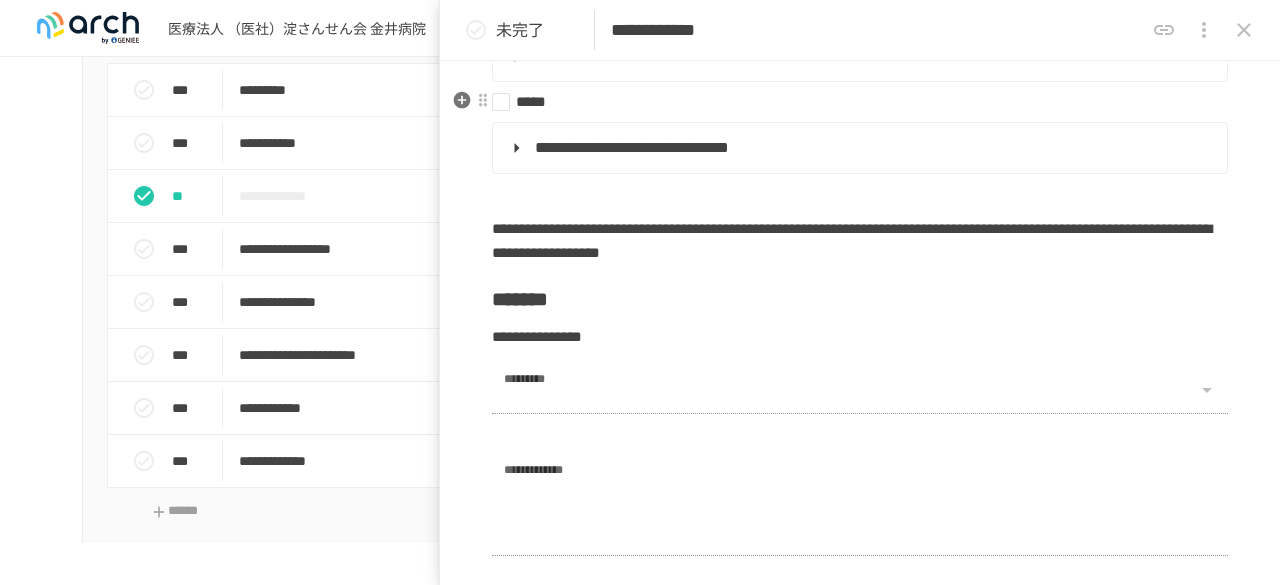scroll, scrollTop: 0, scrollLeft: 0, axis: both 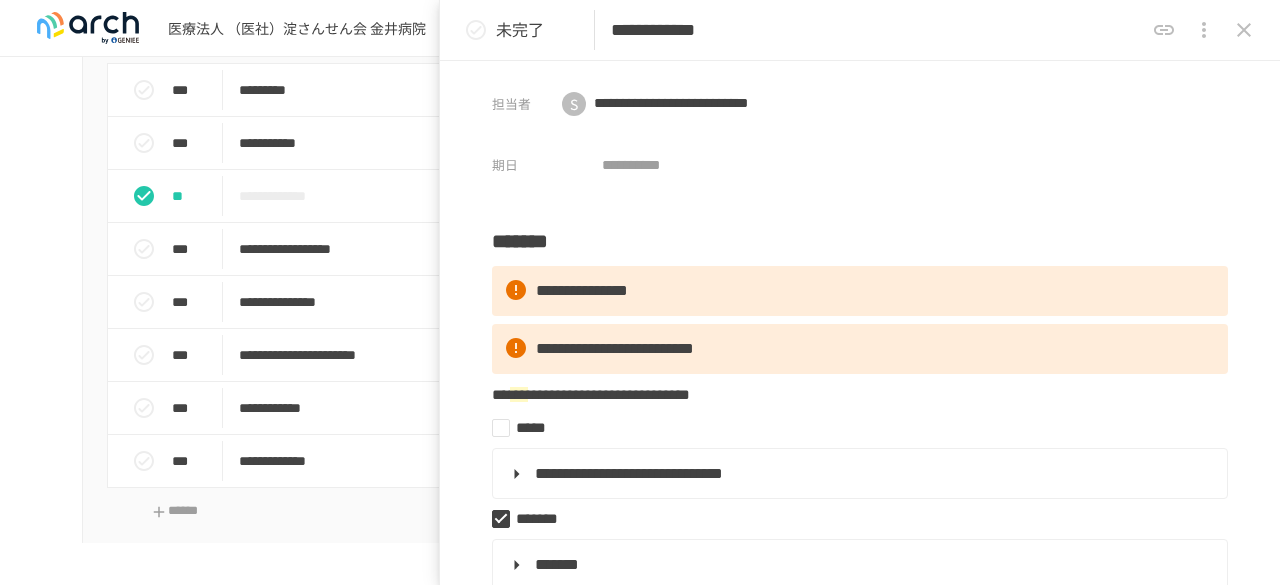 click 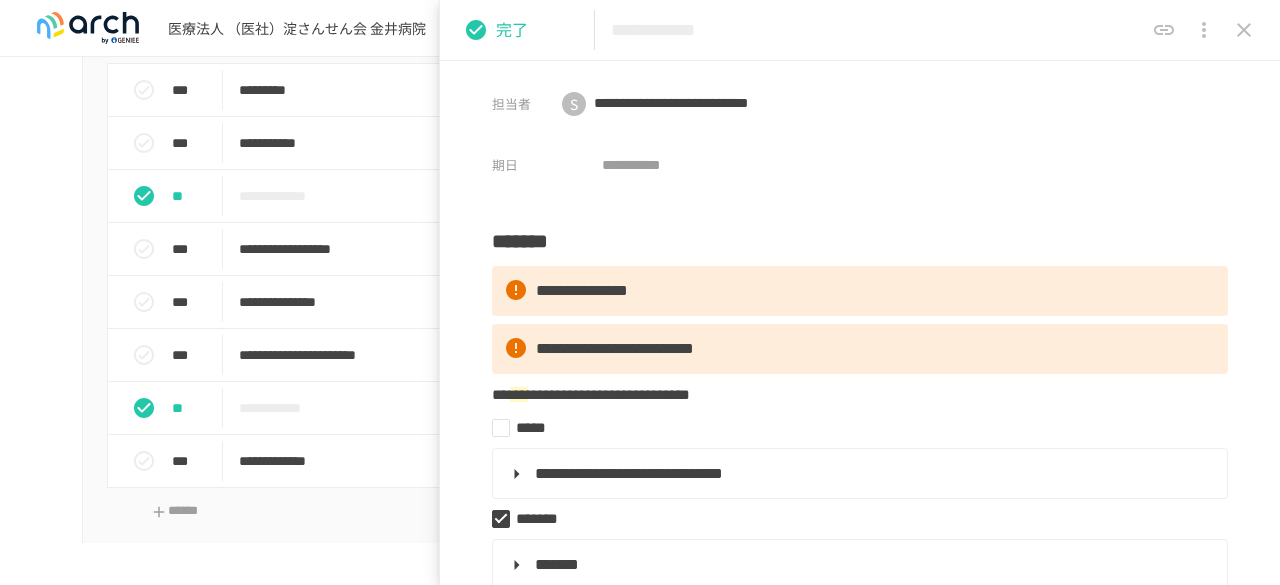 click 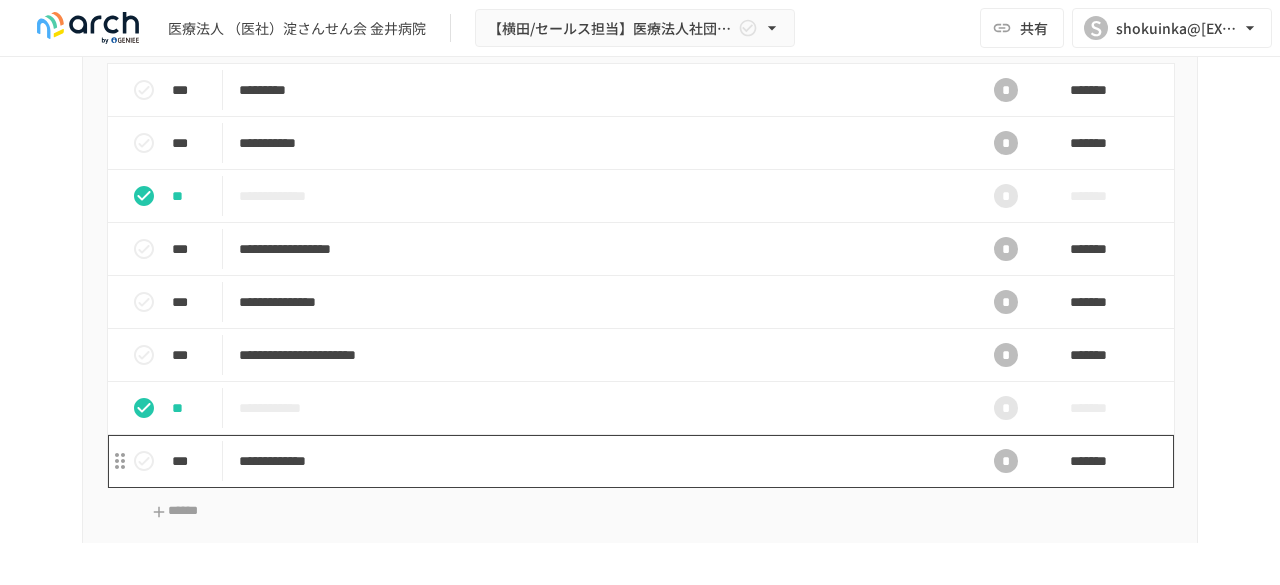 click on "**********" at bounding box center [598, 461] 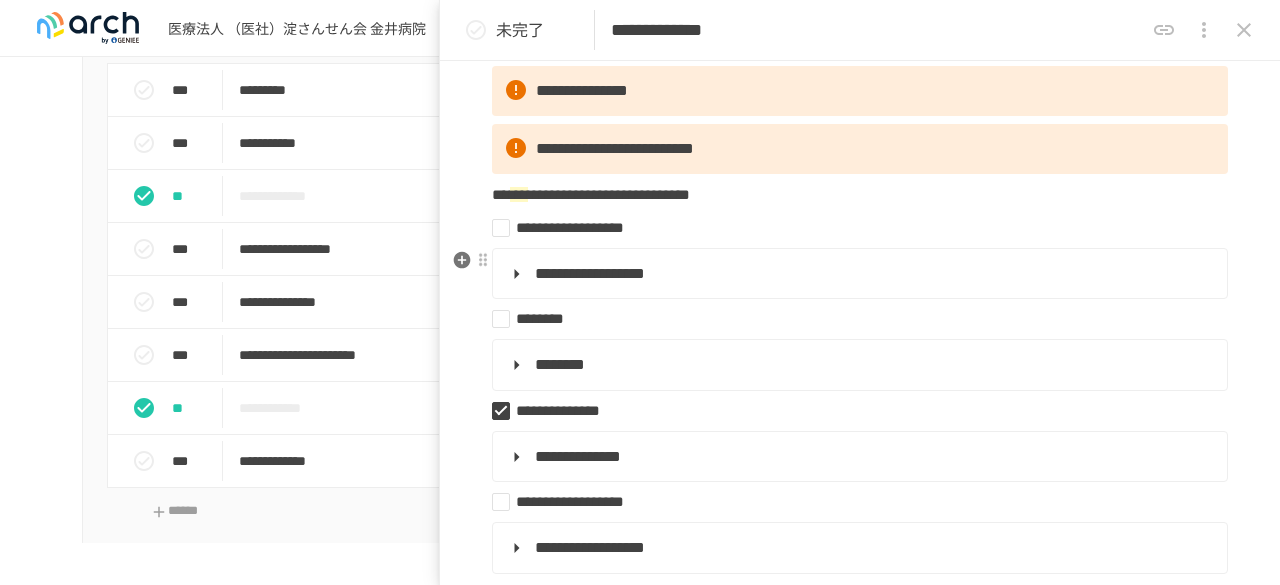 scroll, scrollTop: 300, scrollLeft: 0, axis: vertical 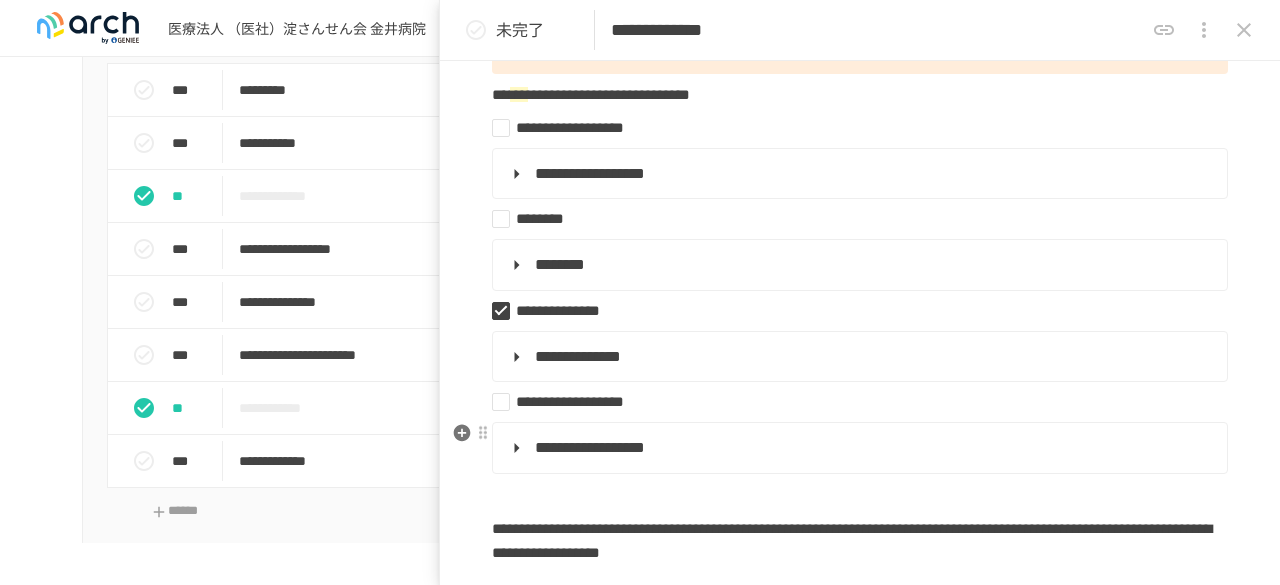 click on "**********" at bounding box center (858, 448) 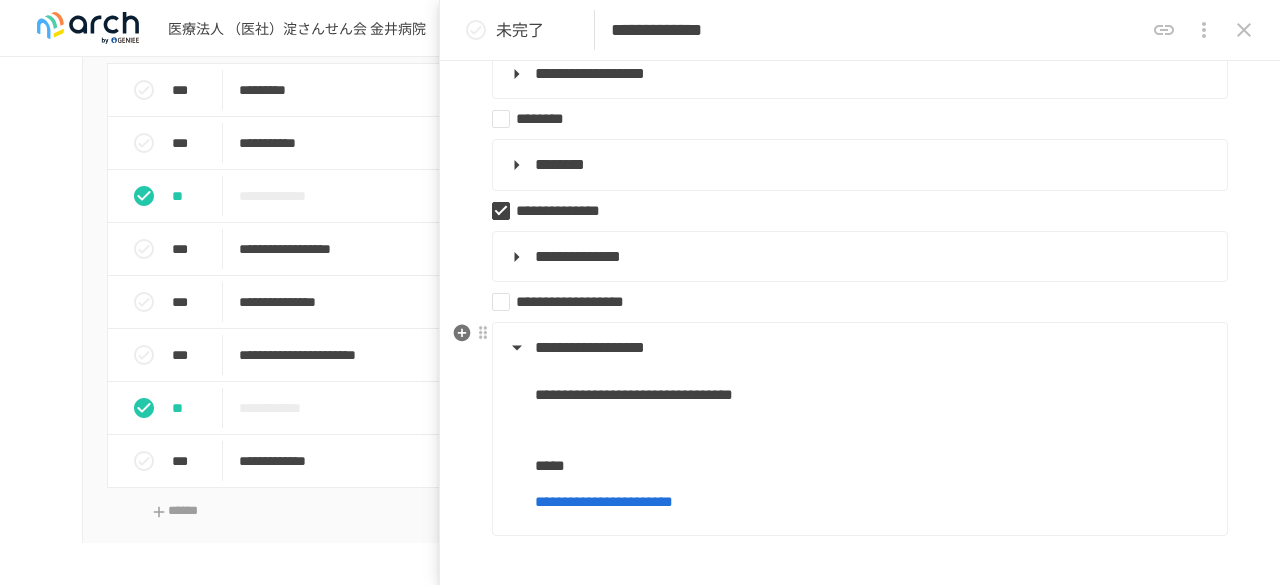scroll, scrollTop: 300, scrollLeft: 0, axis: vertical 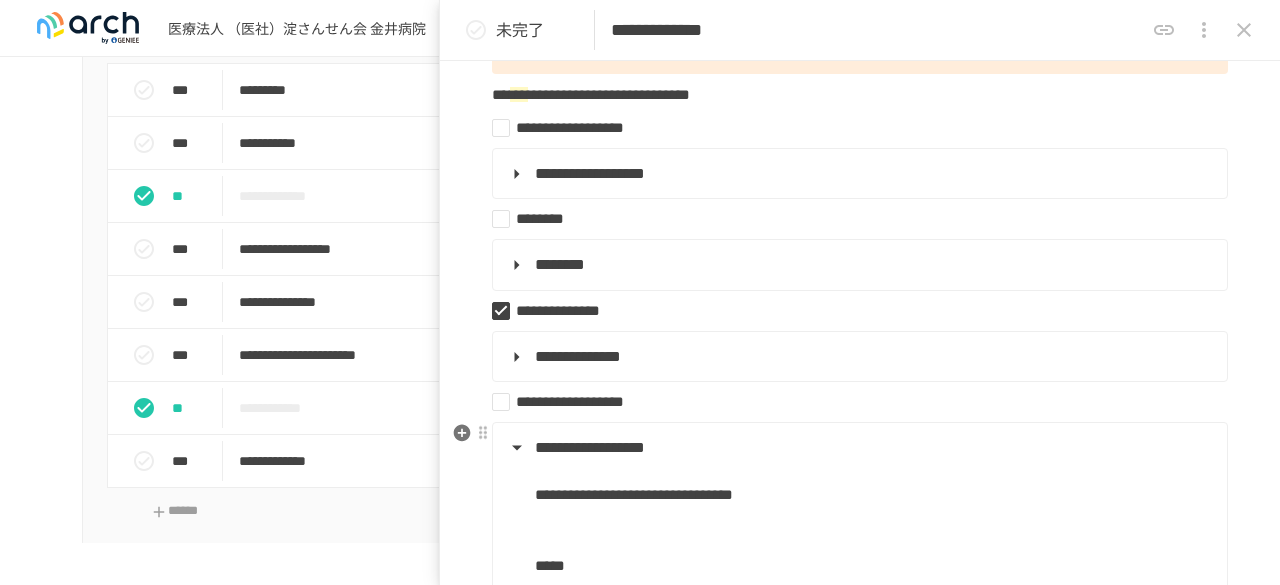 click on "**********" at bounding box center [858, 448] 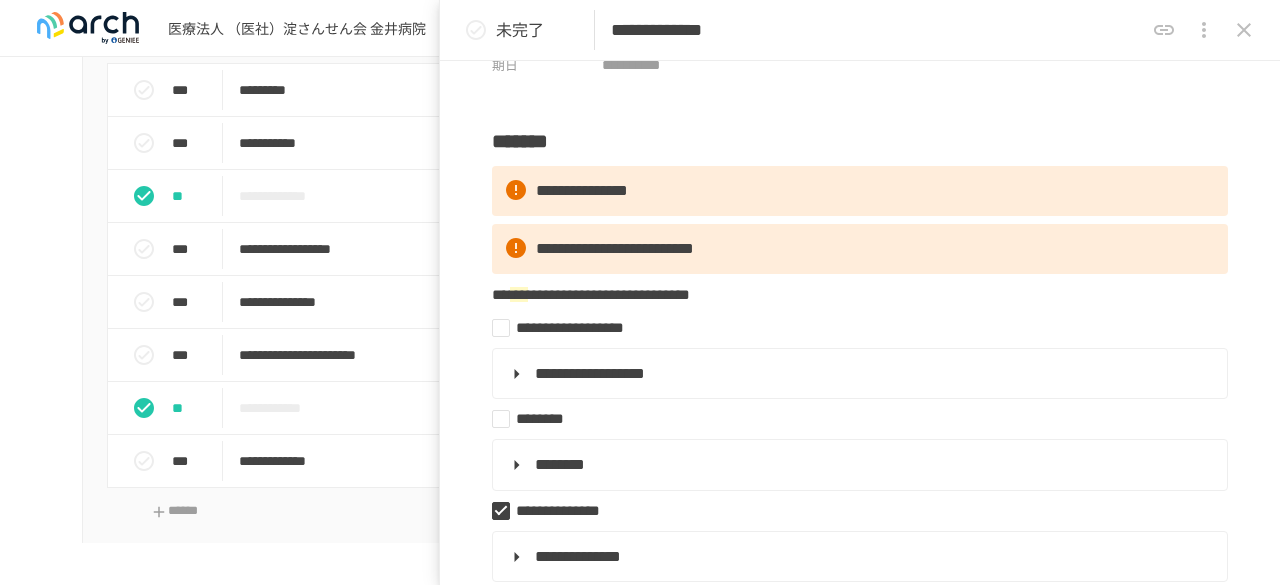 scroll, scrollTop: 0, scrollLeft: 0, axis: both 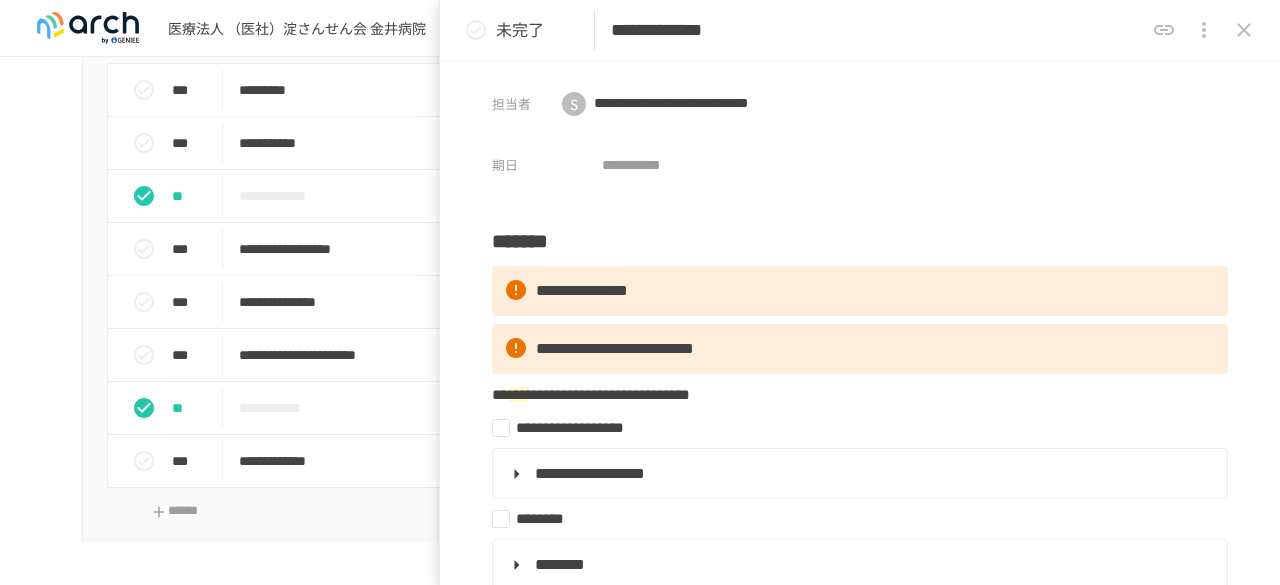 click 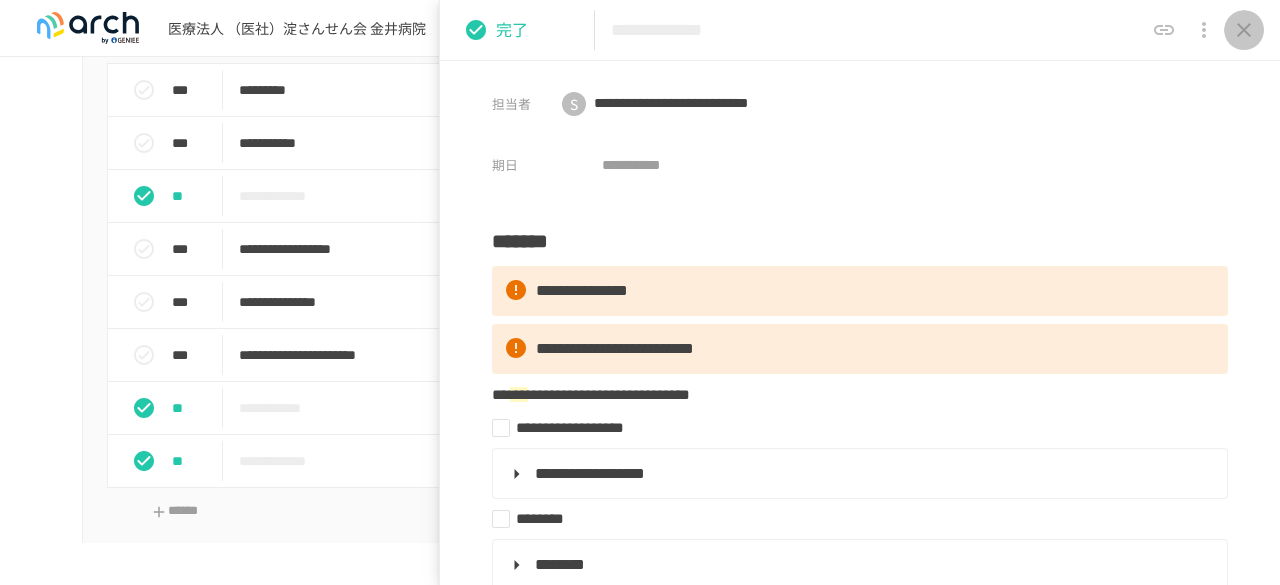 click at bounding box center (1244, 30) 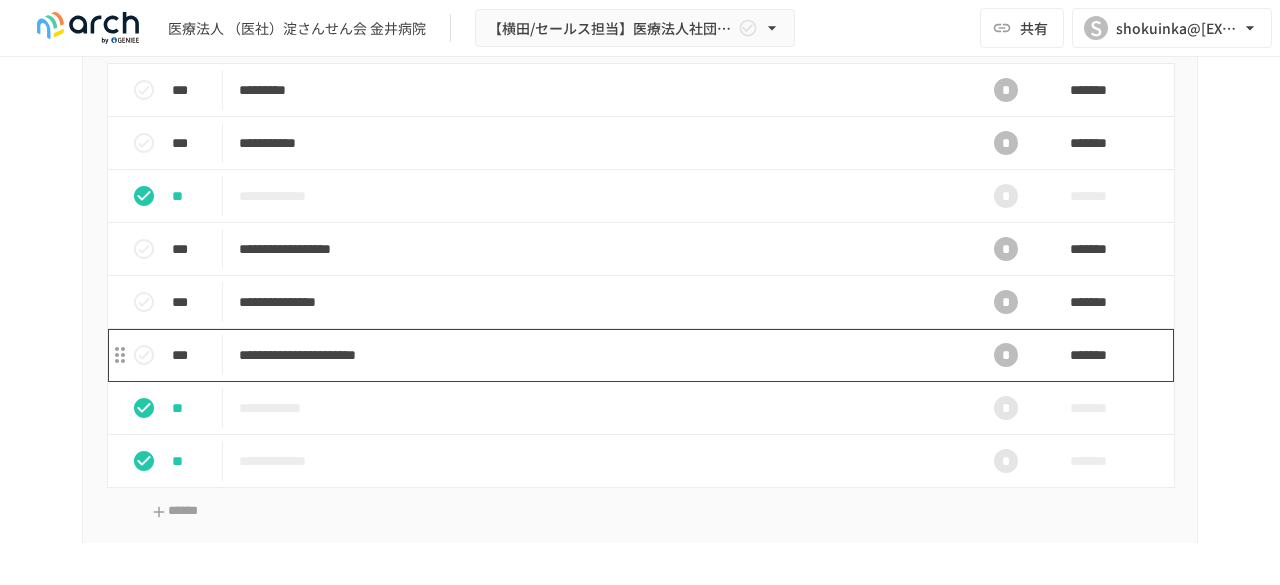 click on "**********" at bounding box center (598, 355) 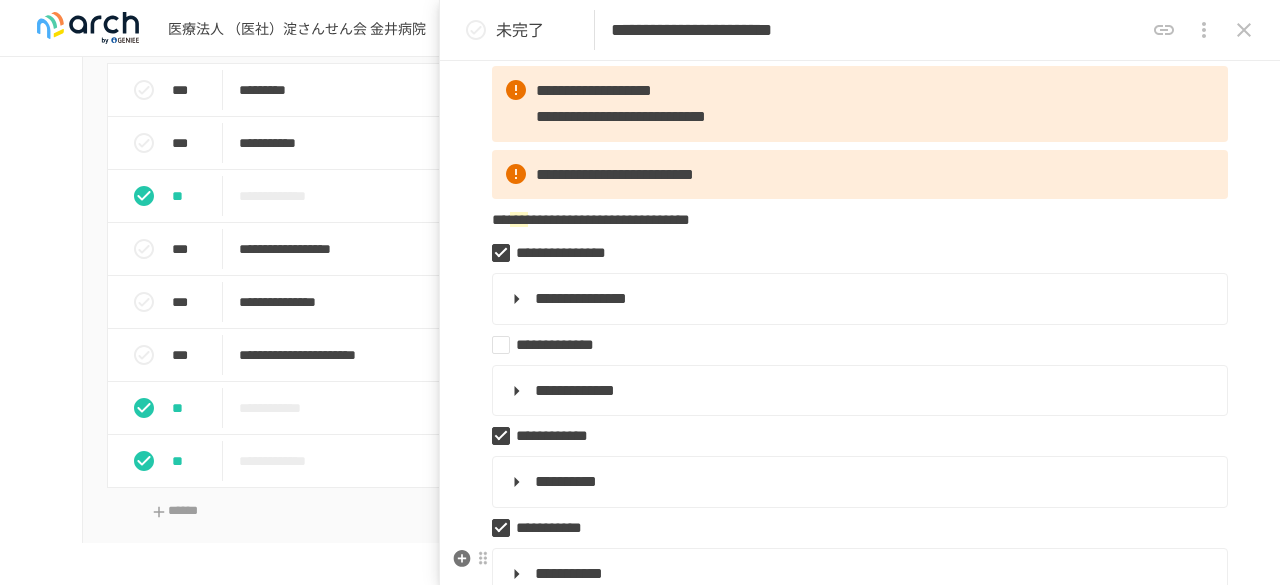 scroll, scrollTop: 0, scrollLeft: 0, axis: both 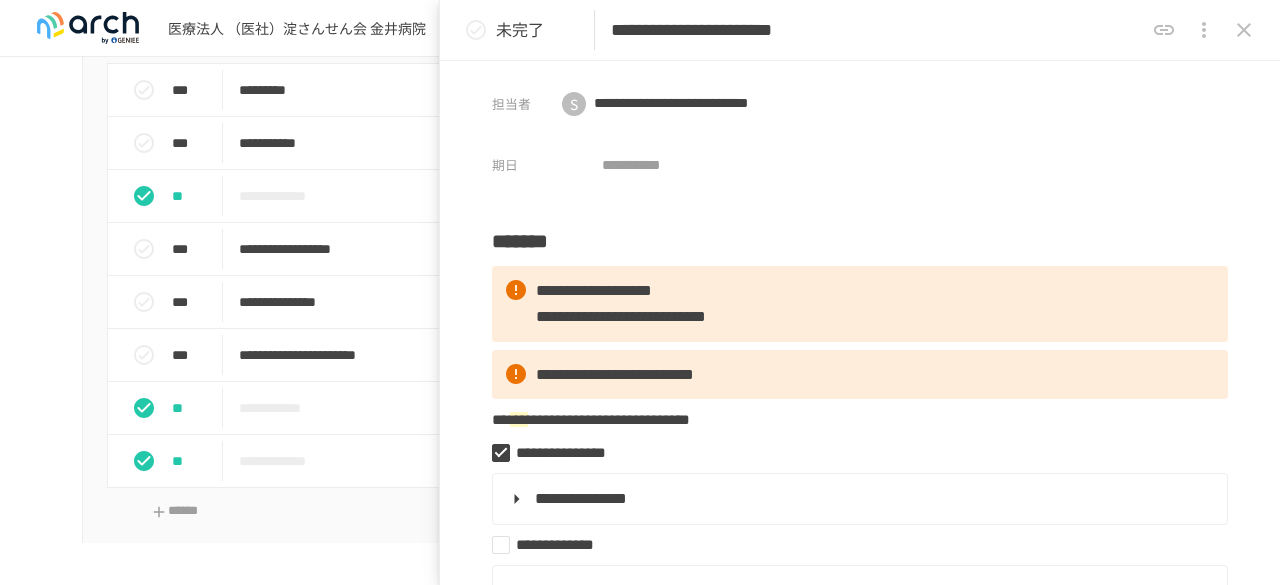 click at bounding box center [476, 30] 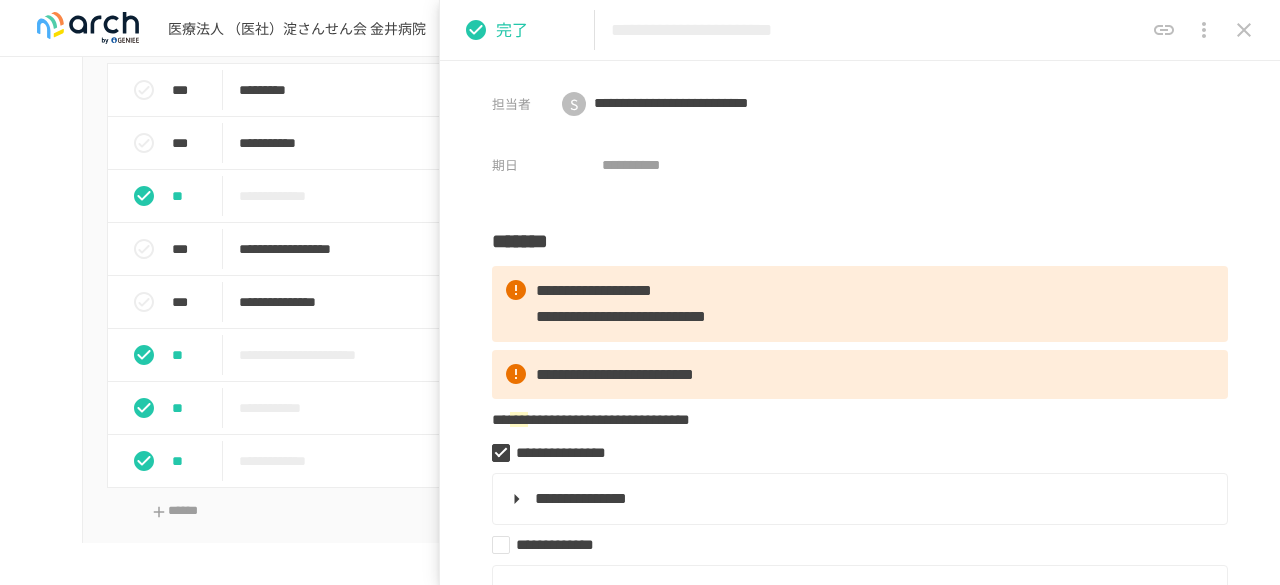 click 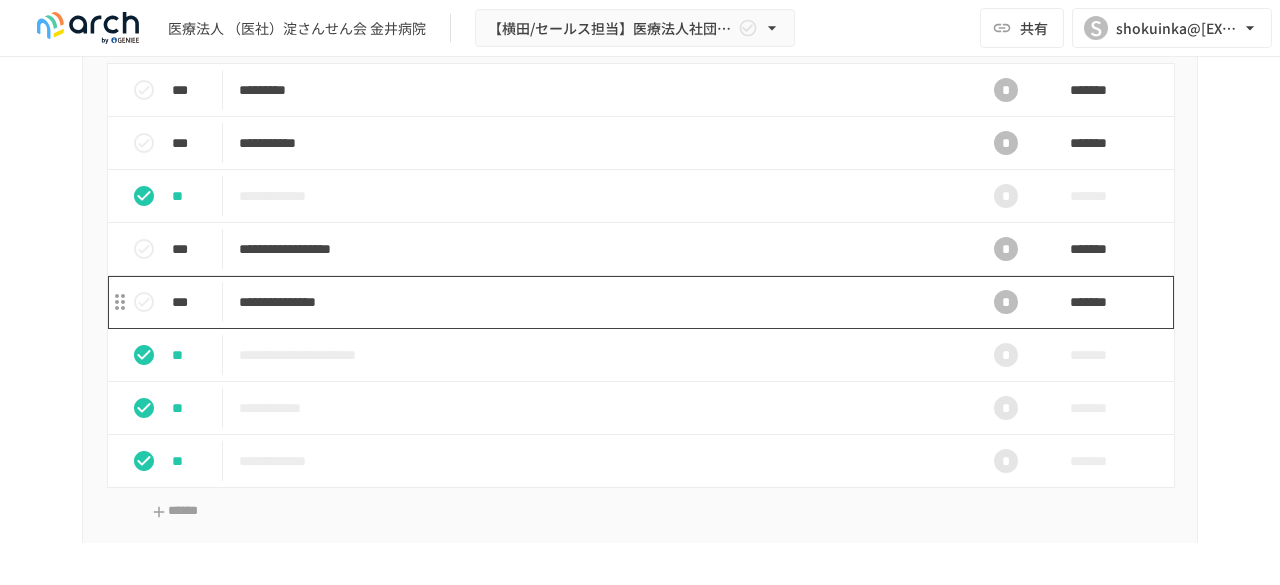 scroll, scrollTop: 1800, scrollLeft: 0, axis: vertical 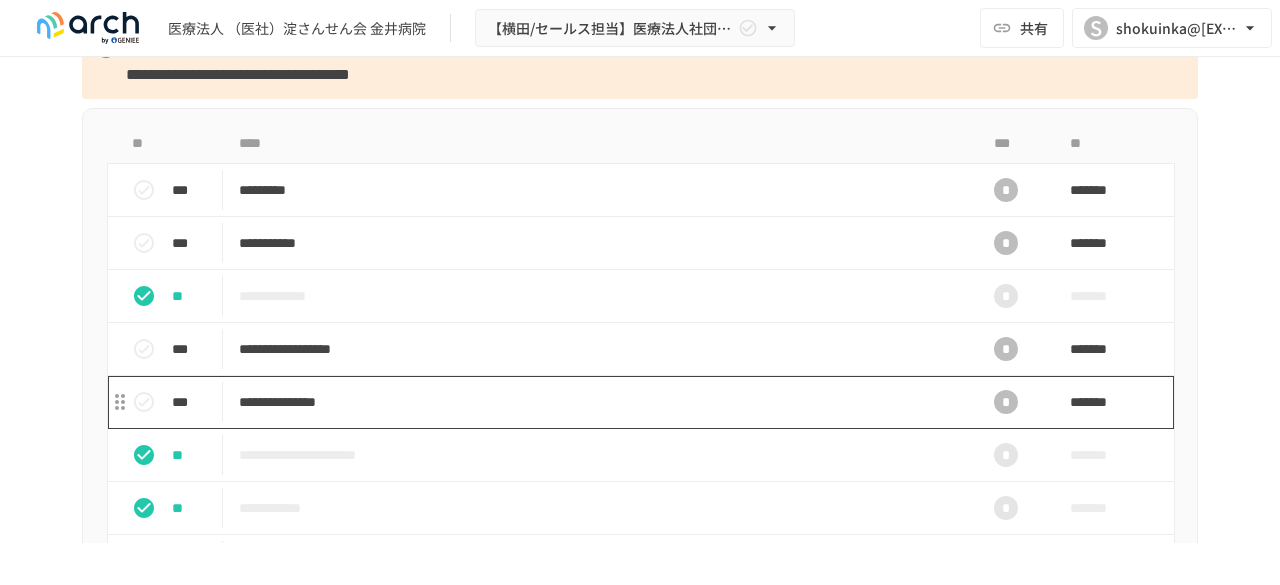 click on "**********" at bounding box center (598, 402) 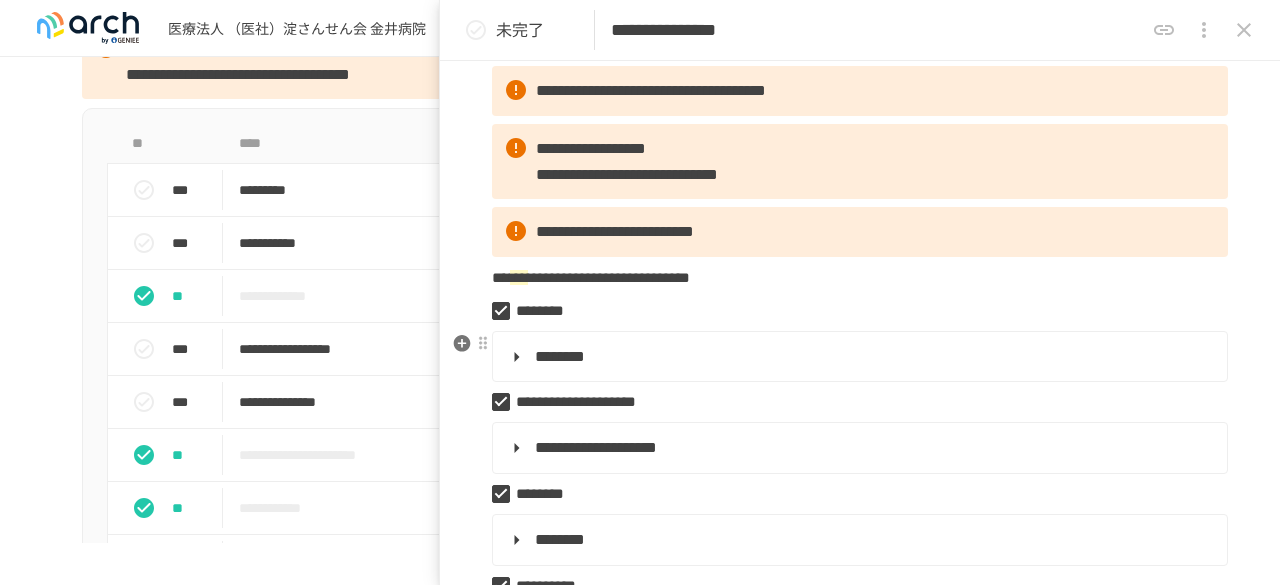 scroll, scrollTop: 0, scrollLeft: 0, axis: both 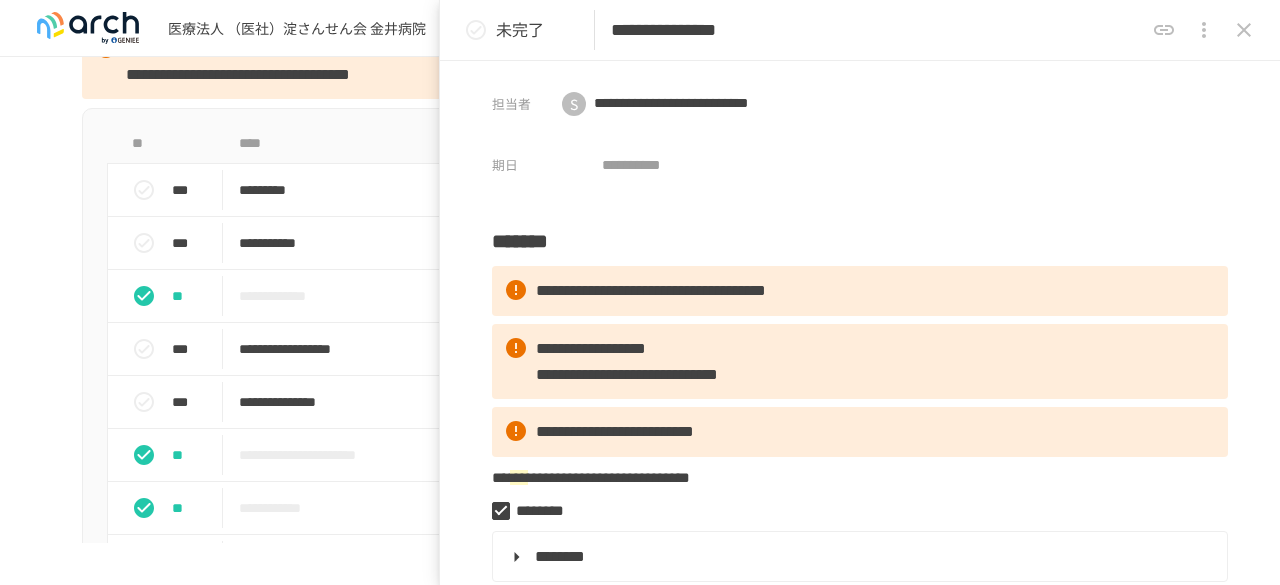 click 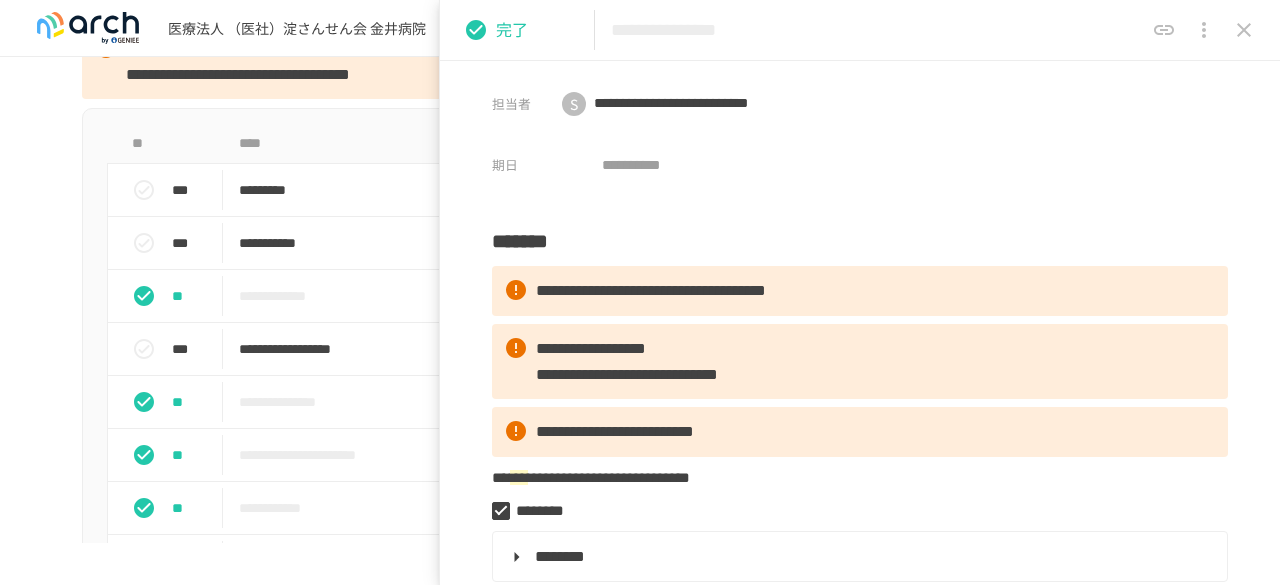 click 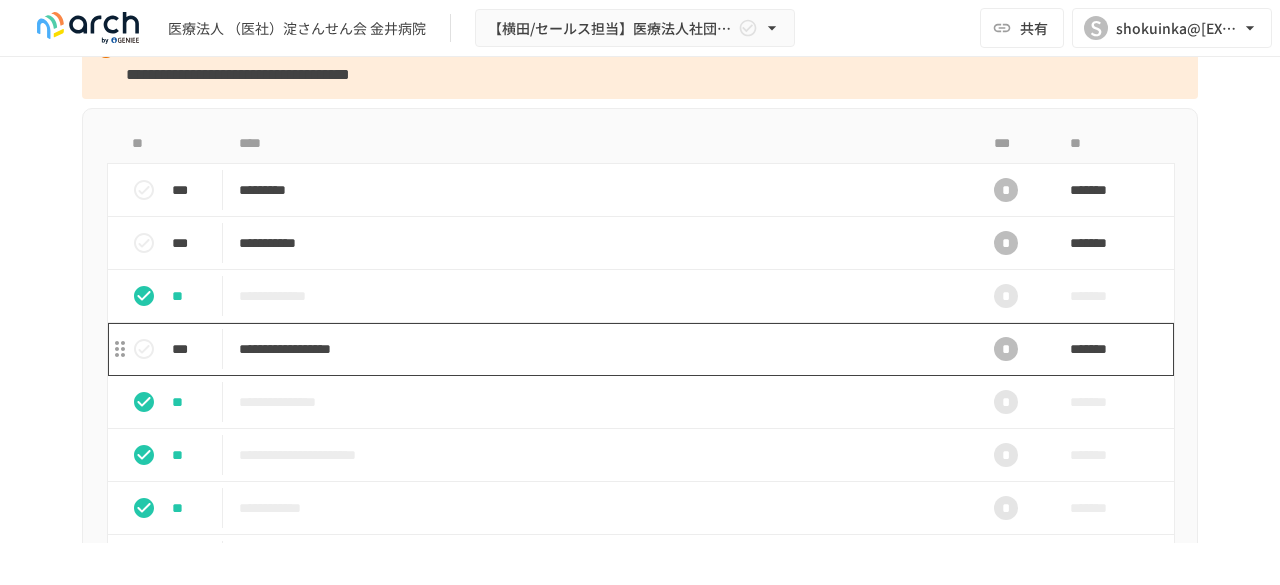 click on "**********" at bounding box center [598, 349] 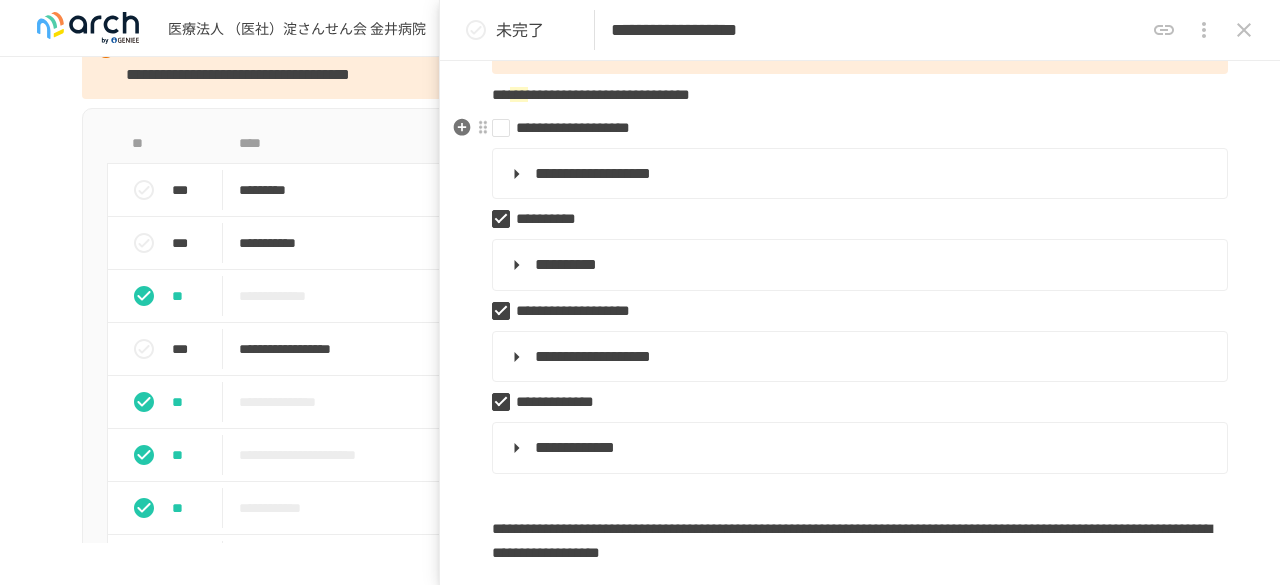 scroll, scrollTop: 200, scrollLeft: 0, axis: vertical 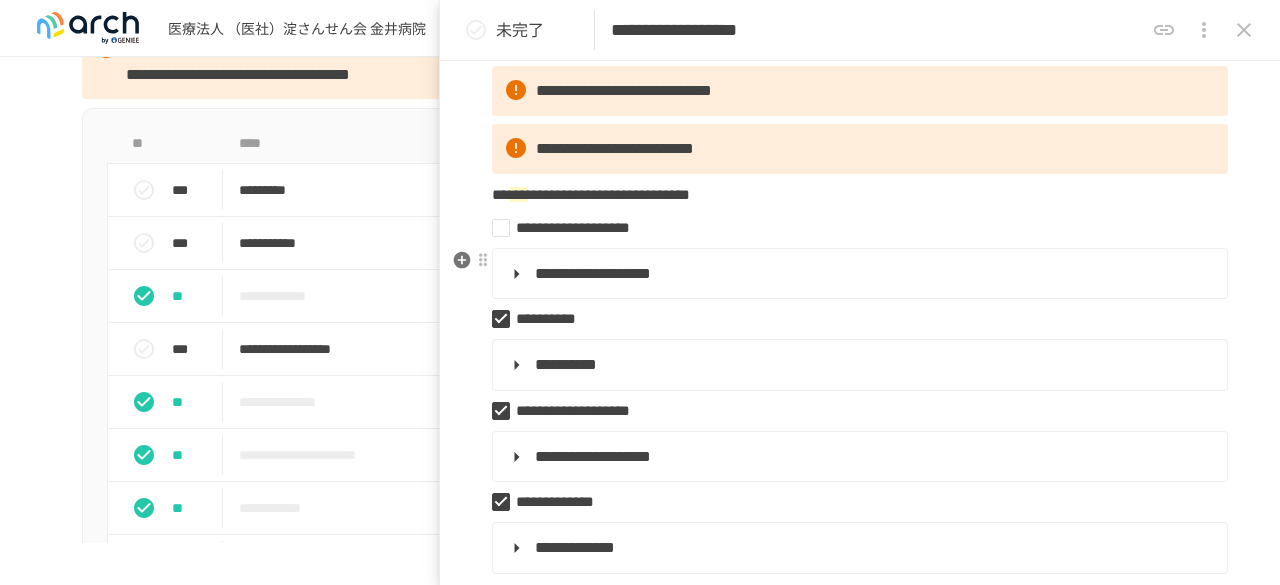 click on "**********" at bounding box center [858, 274] 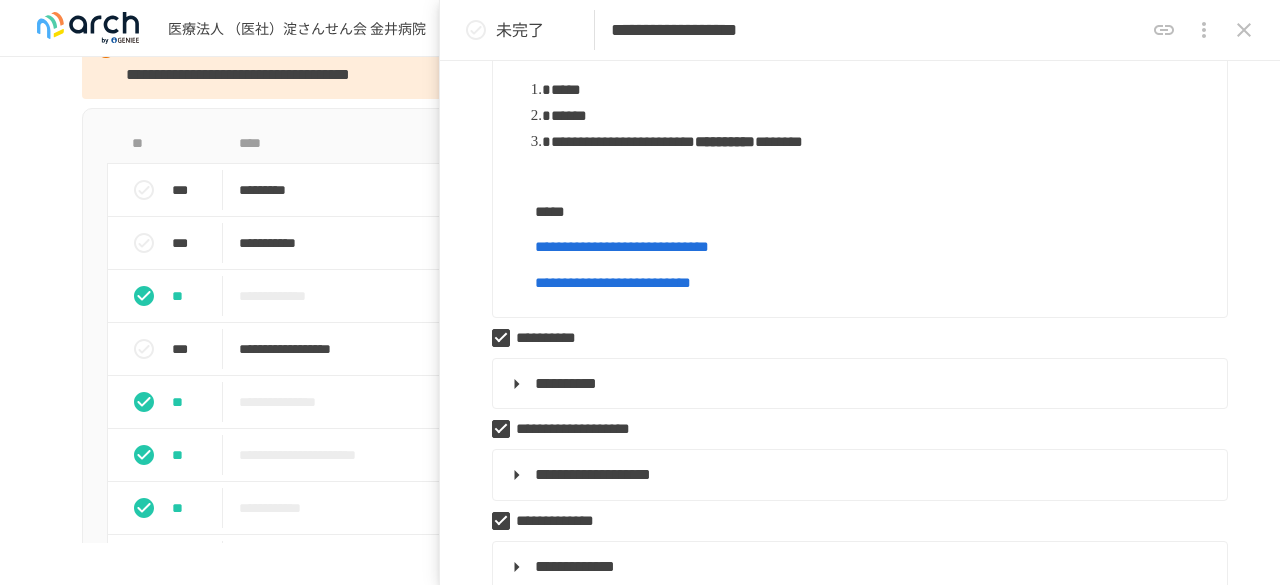 scroll, scrollTop: 300, scrollLeft: 0, axis: vertical 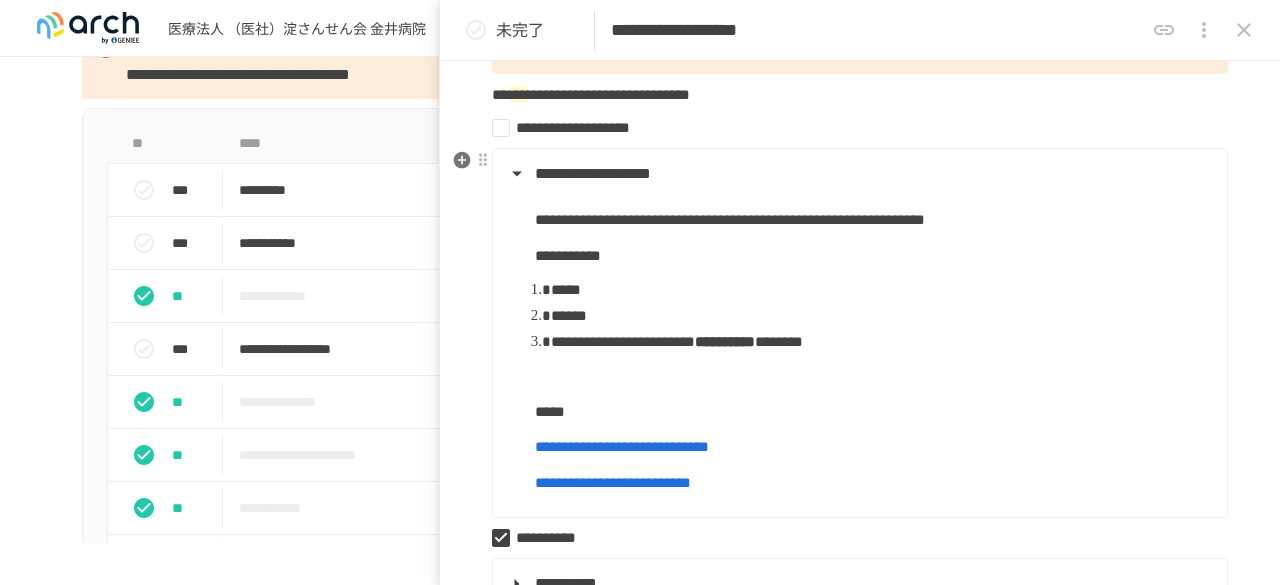 click on "**********" at bounding box center (858, 174) 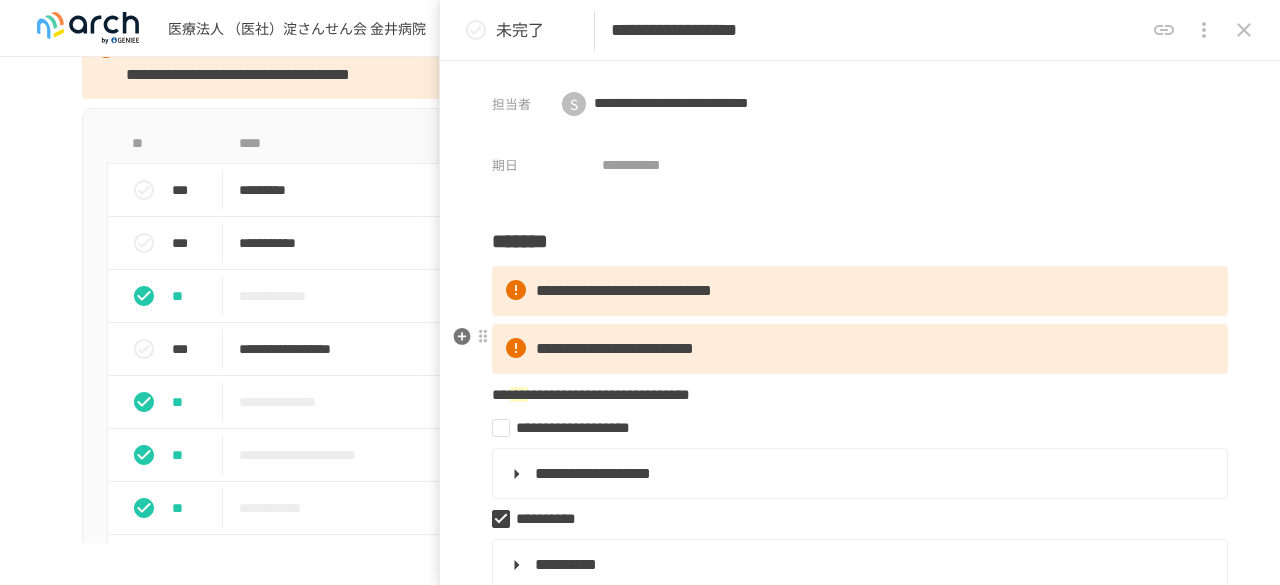 scroll, scrollTop: 100, scrollLeft: 0, axis: vertical 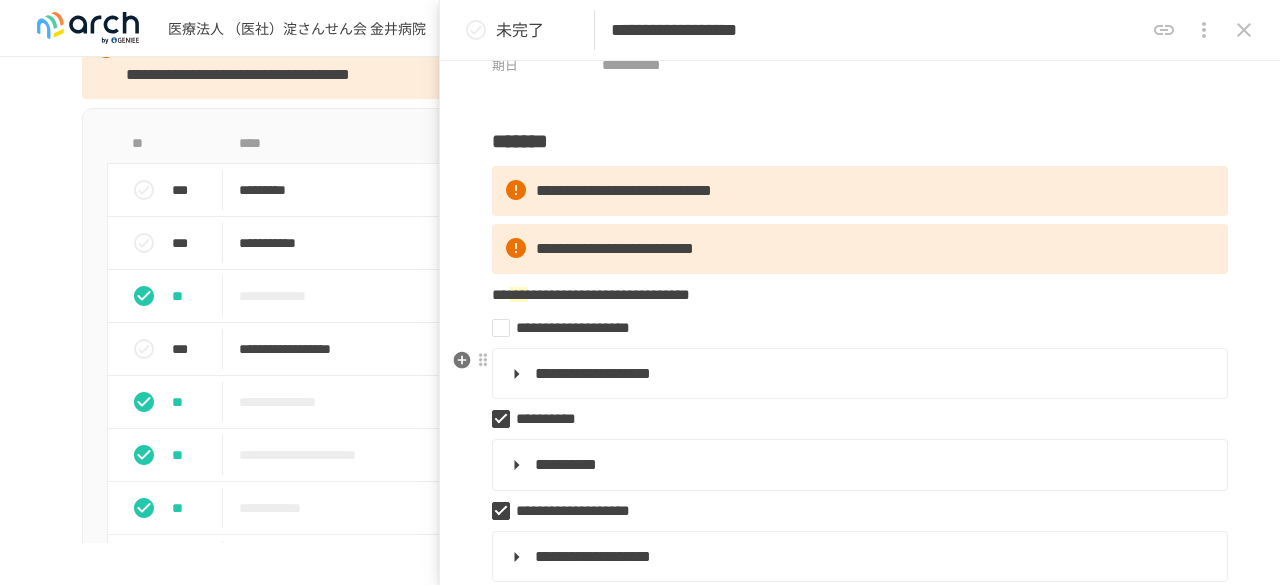 click on "**********" at bounding box center (858, 374) 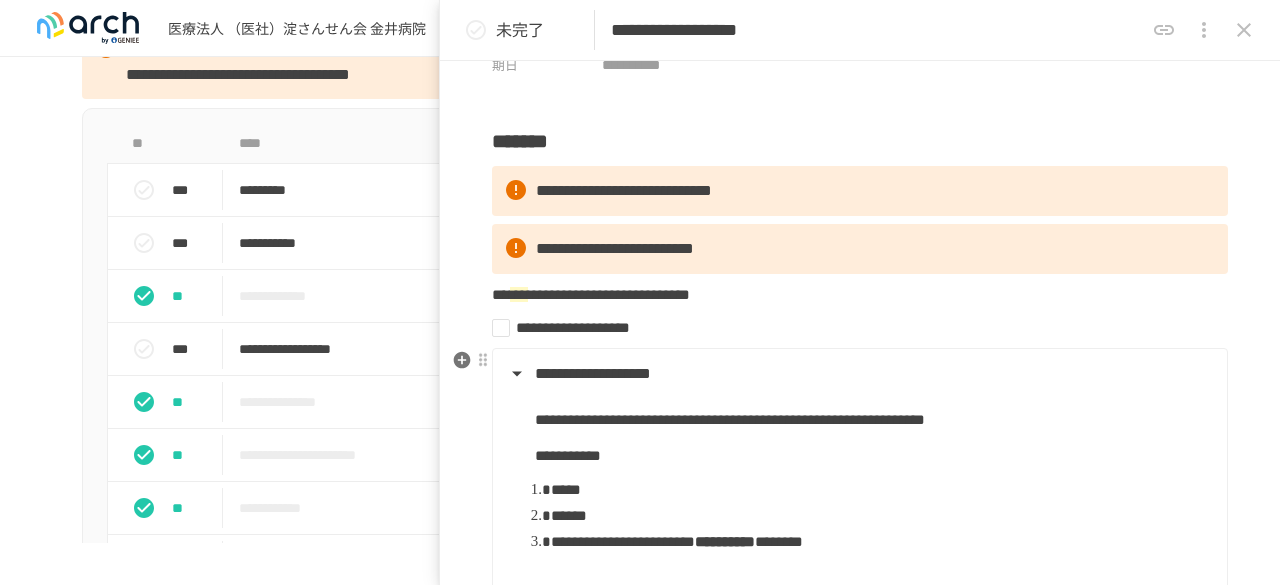 scroll, scrollTop: 0, scrollLeft: 0, axis: both 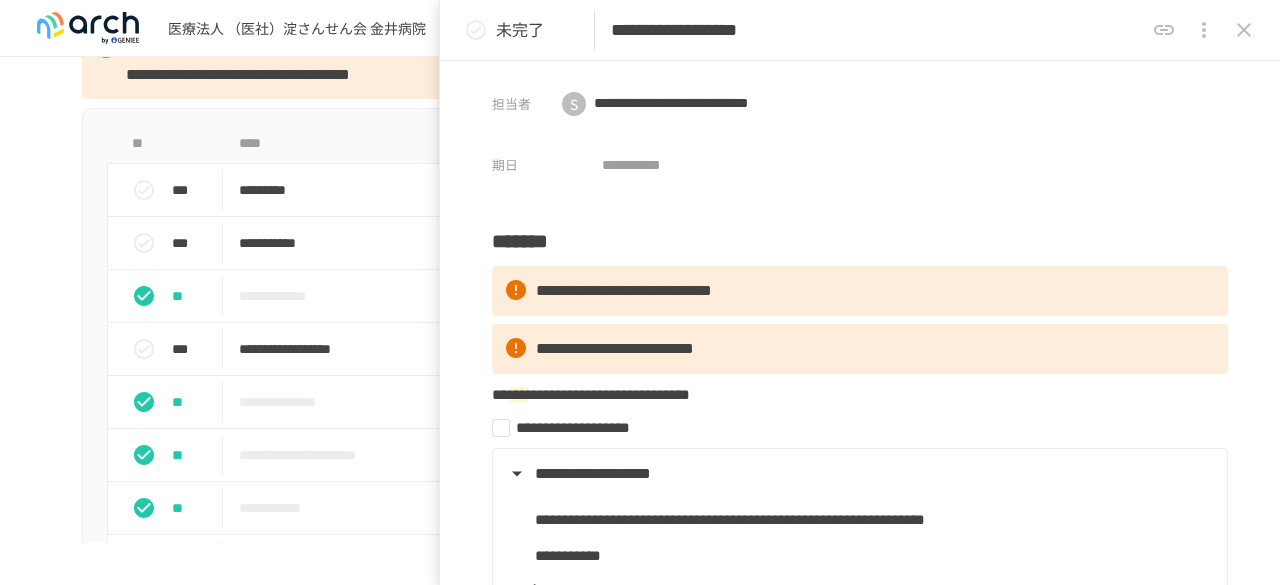 click 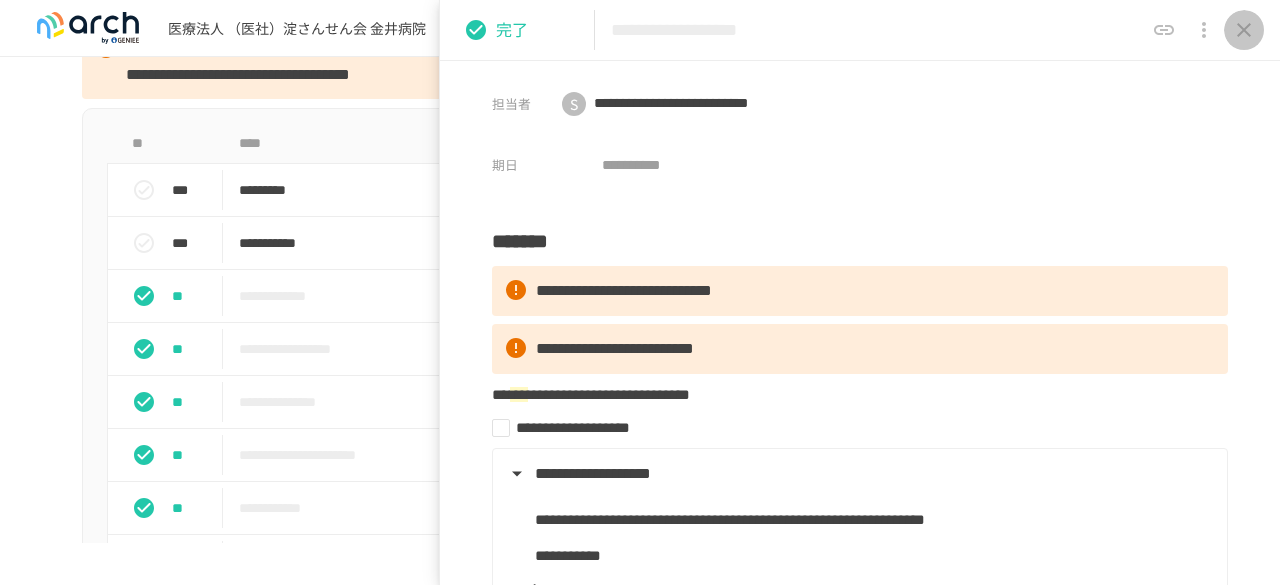 click at bounding box center [1244, 30] 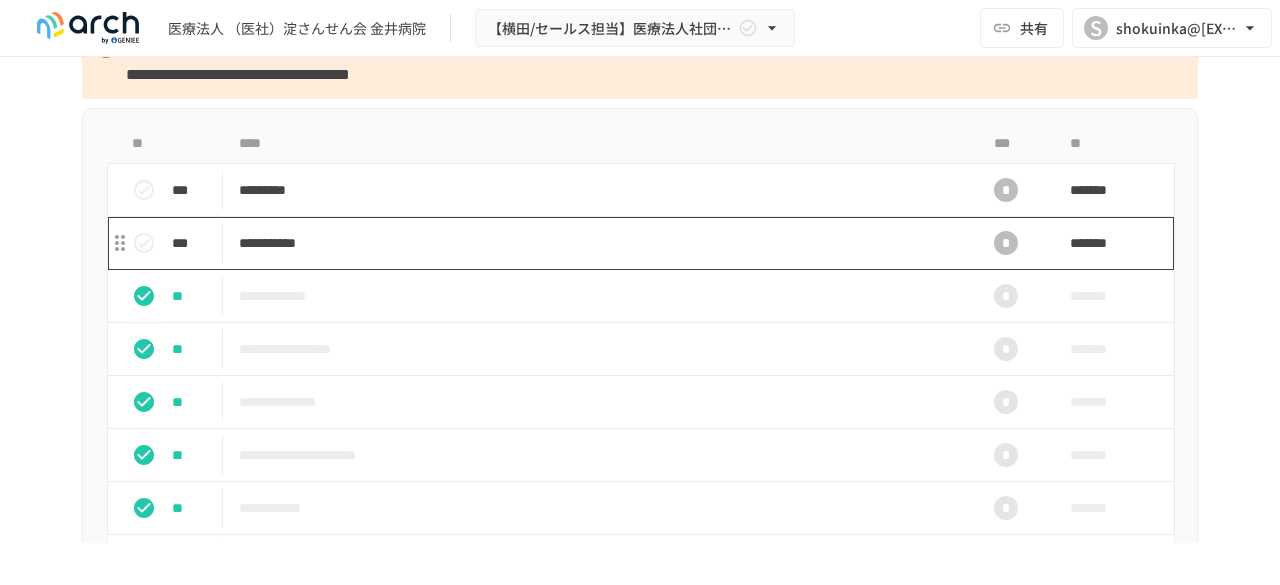 click on "**********" at bounding box center (598, 243) 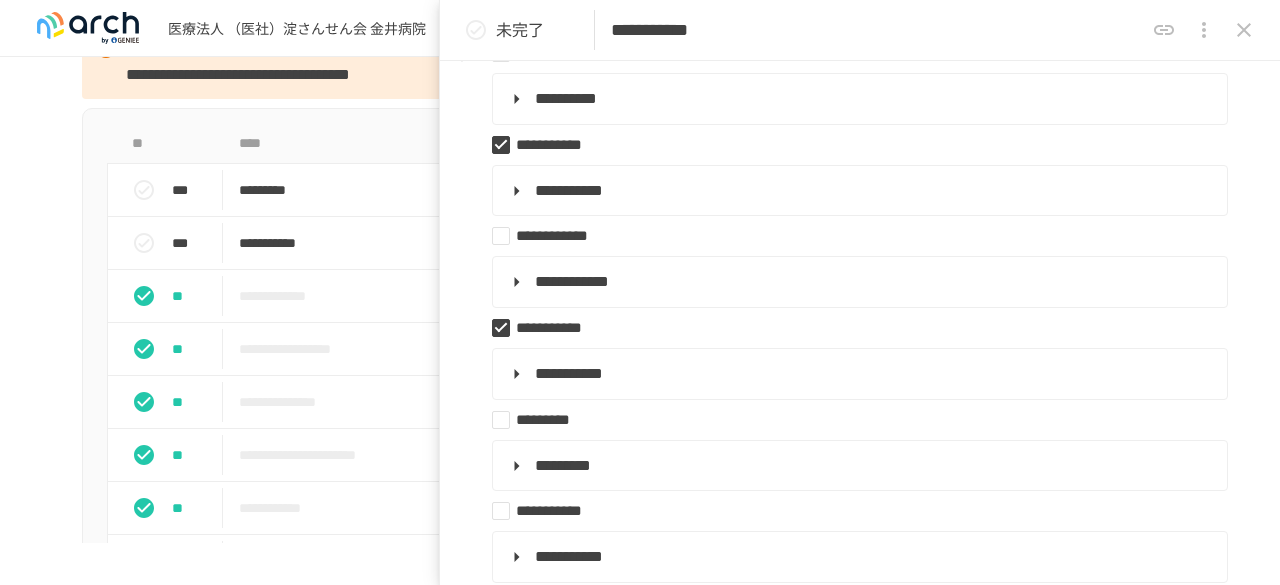 scroll, scrollTop: 500, scrollLeft: 0, axis: vertical 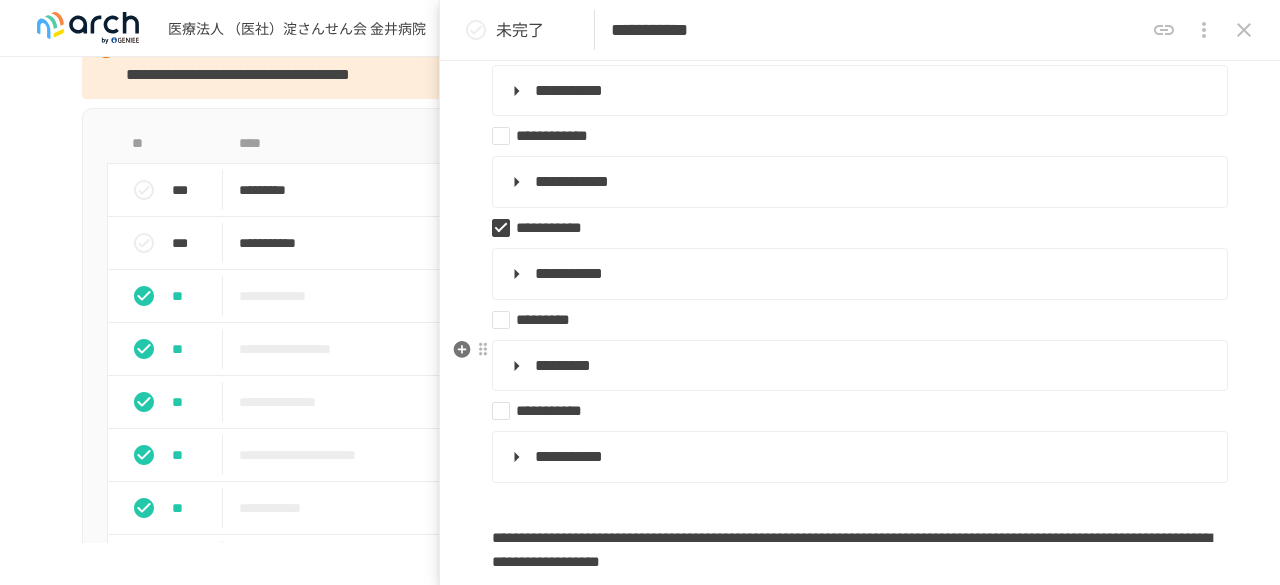 click on "*********" at bounding box center (858, 366) 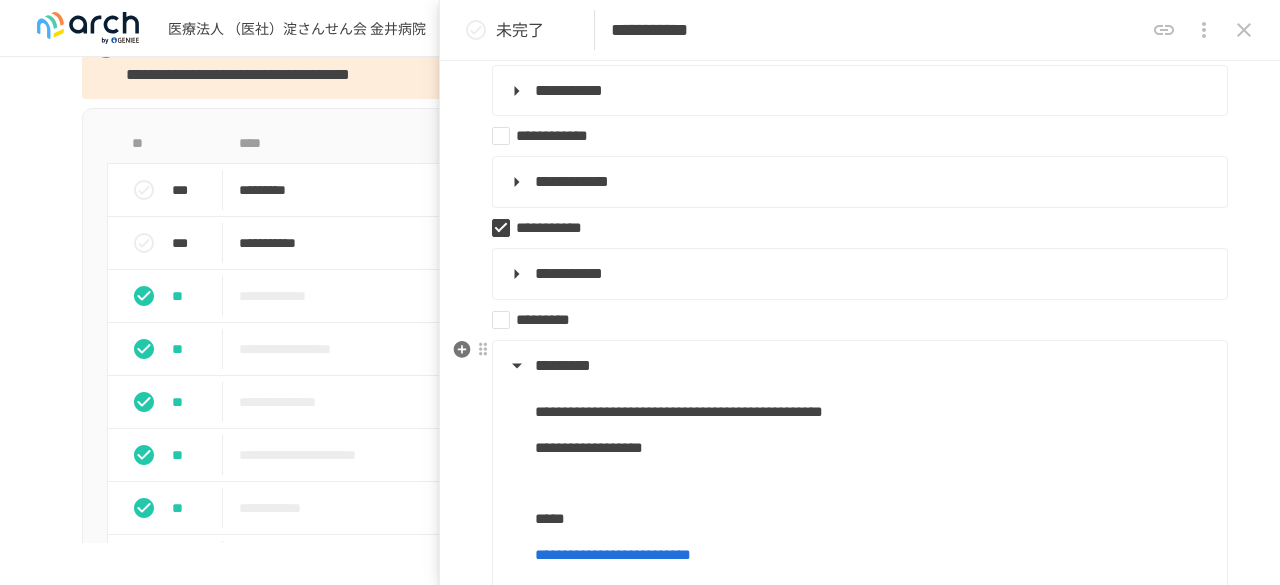 click on "*********" at bounding box center [858, 366] 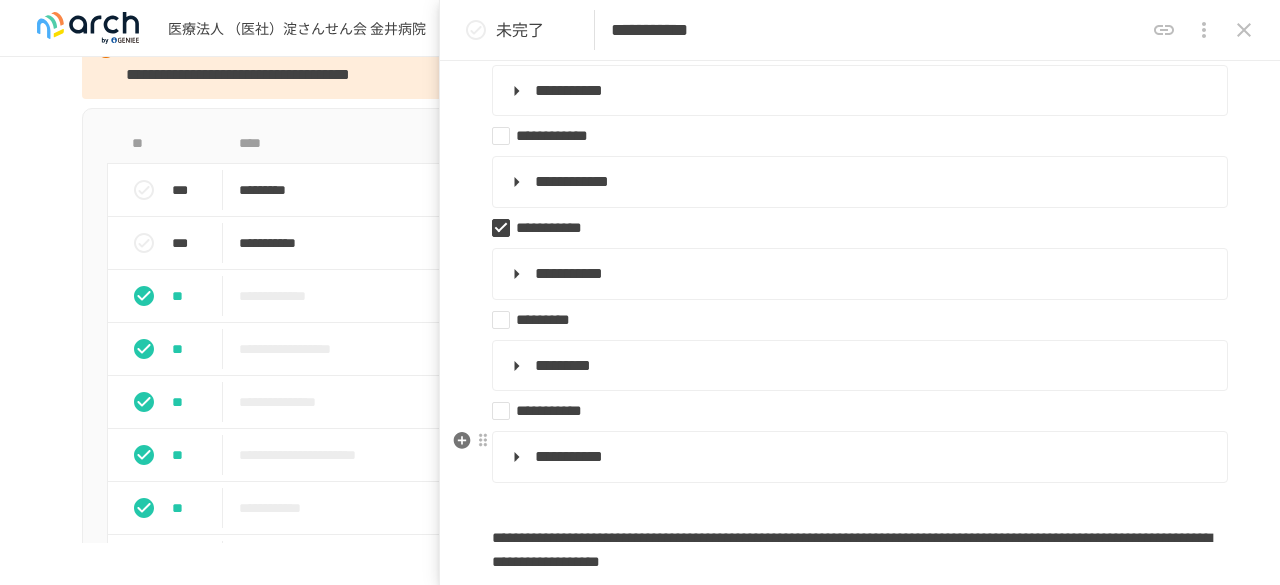 click on "**********" at bounding box center (858, 457) 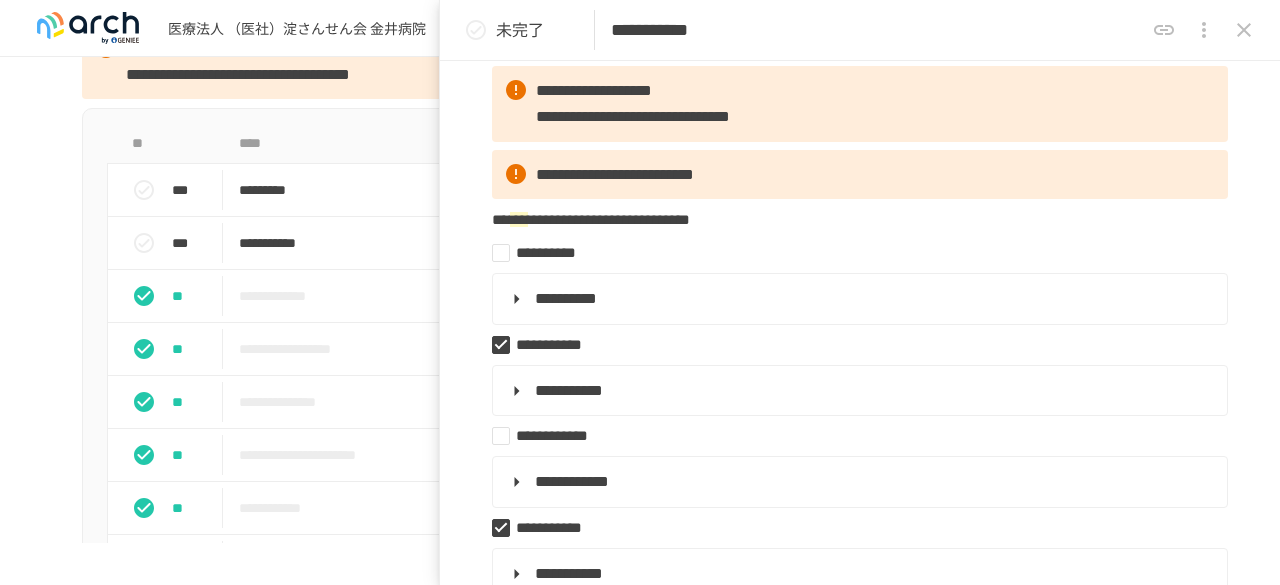 scroll, scrollTop: 100, scrollLeft: 0, axis: vertical 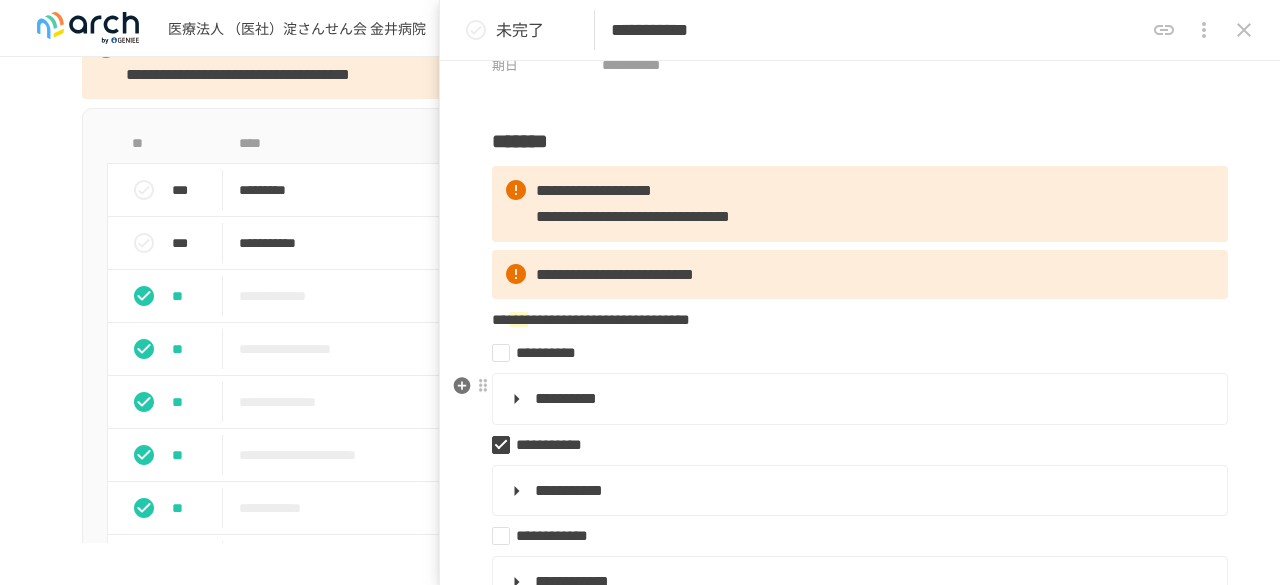 click on "**********" at bounding box center (860, 399) 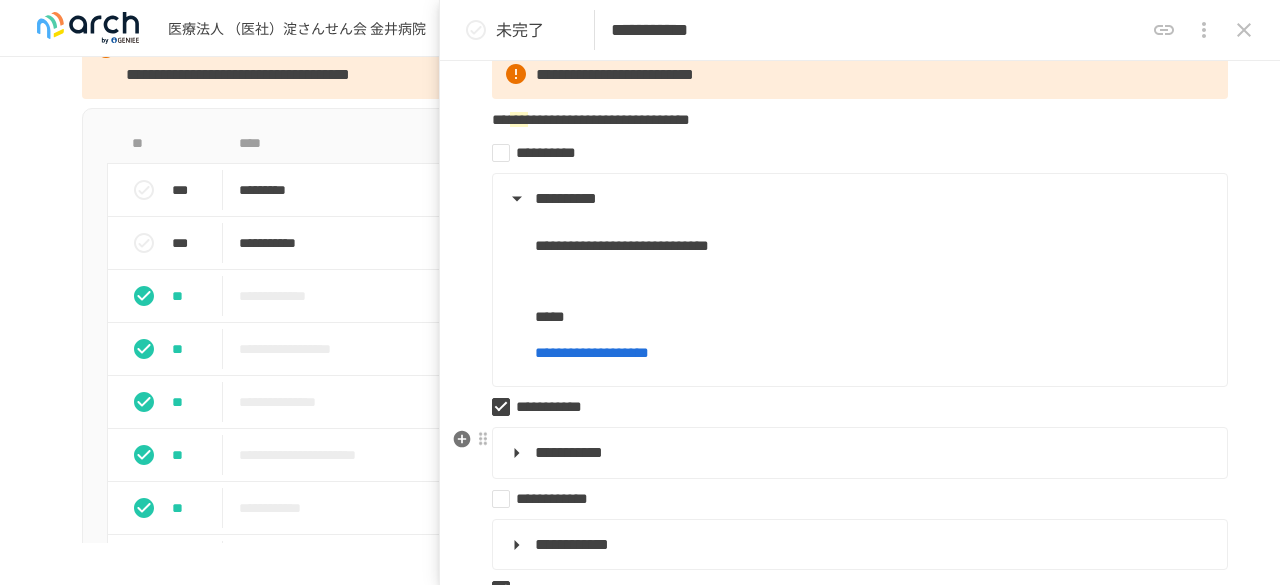 scroll, scrollTop: 400, scrollLeft: 0, axis: vertical 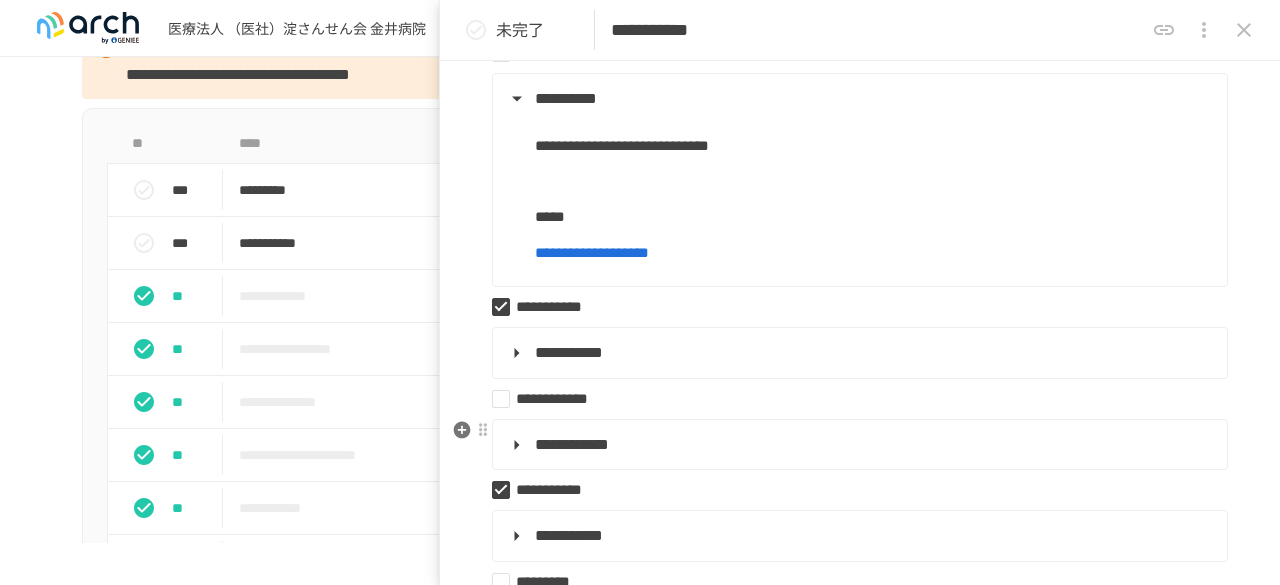 click on "**********" at bounding box center (858, 445) 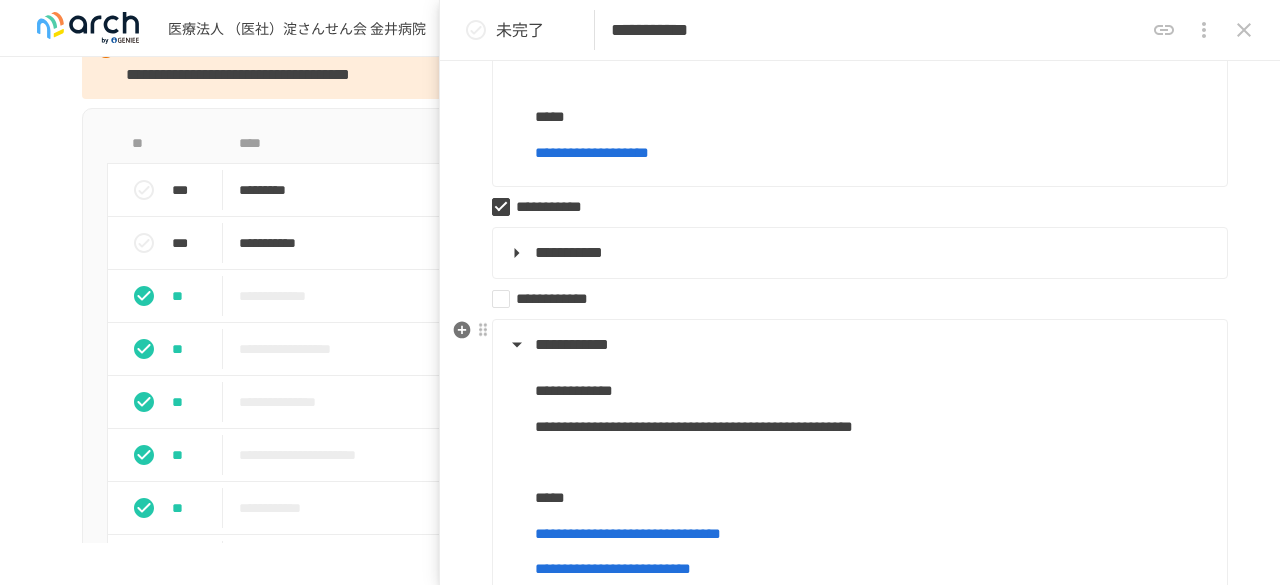 scroll, scrollTop: 600, scrollLeft: 0, axis: vertical 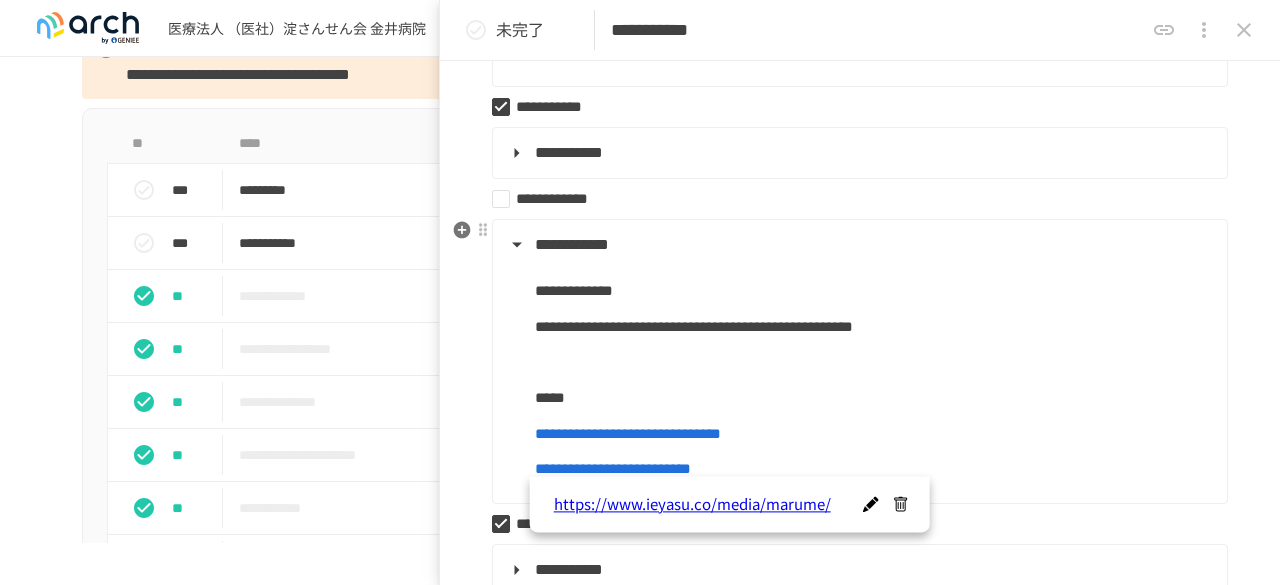 click on "**********" at bounding box center [628, 433] 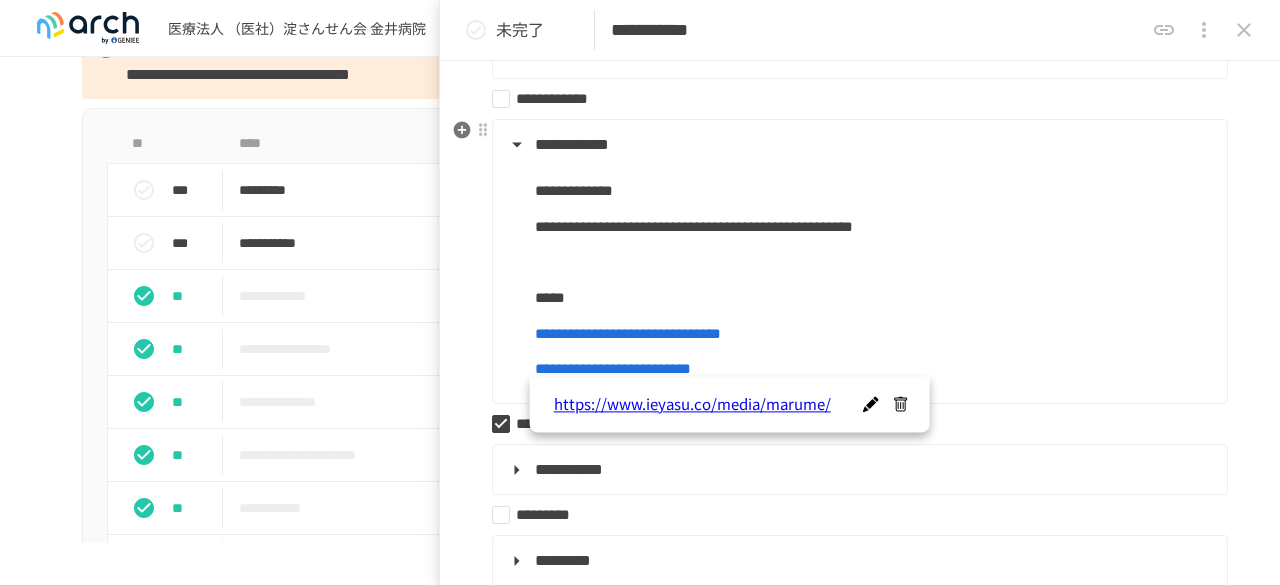 scroll, scrollTop: 500, scrollLeft: 0, axis: vertical 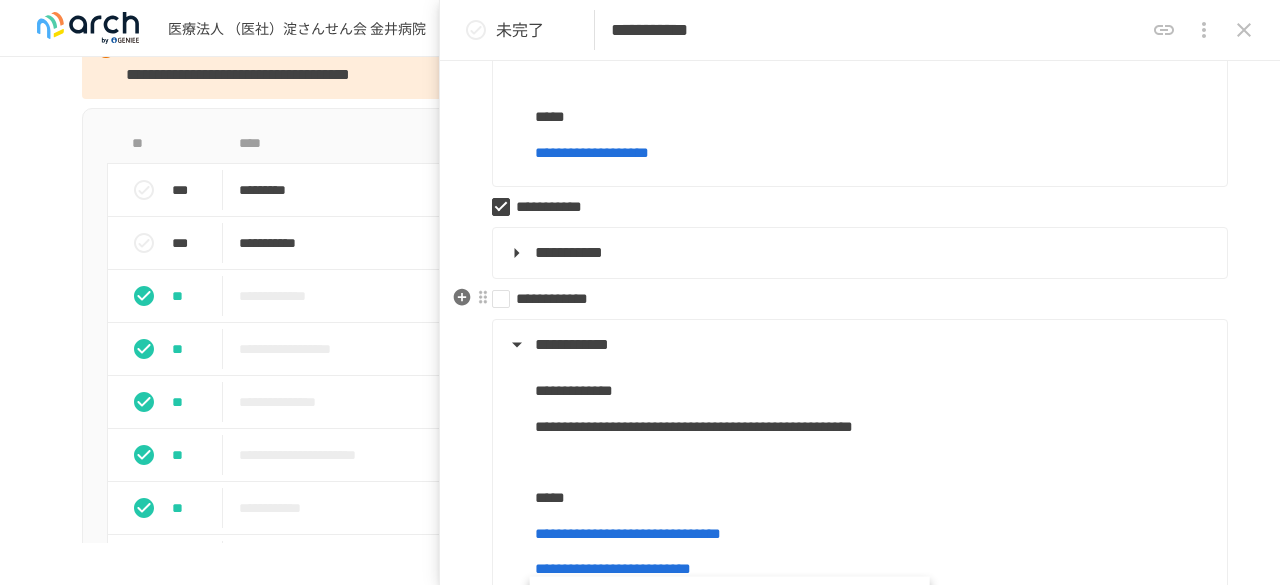 click on "**********" at bounding box center [852, 299] 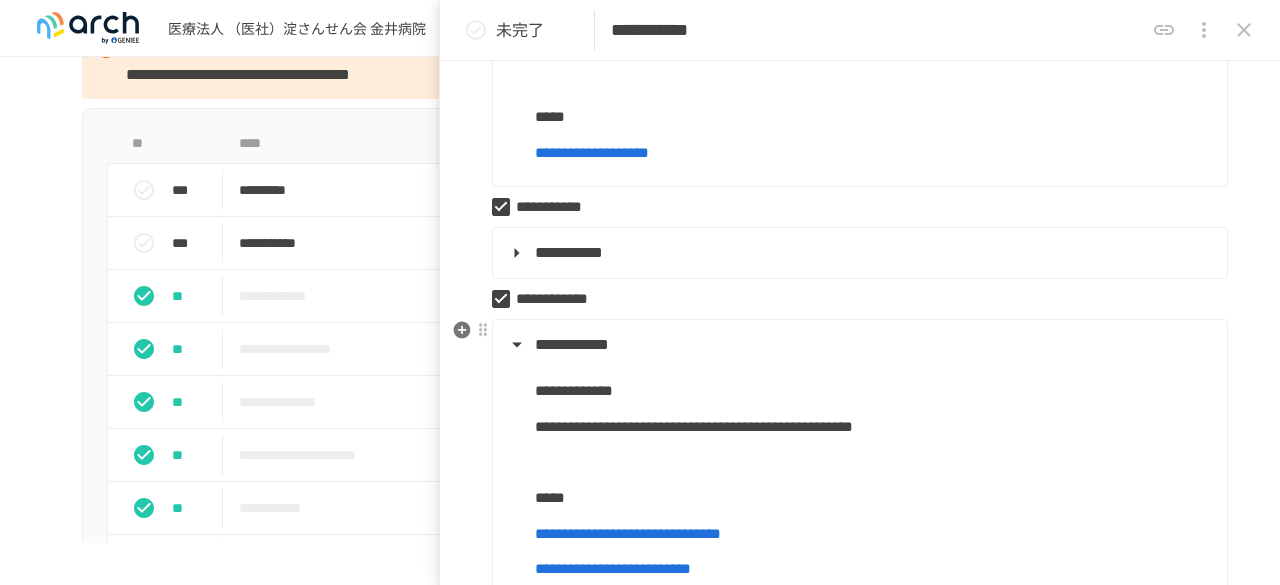 click on "**********" at bounding box center [858, 345] 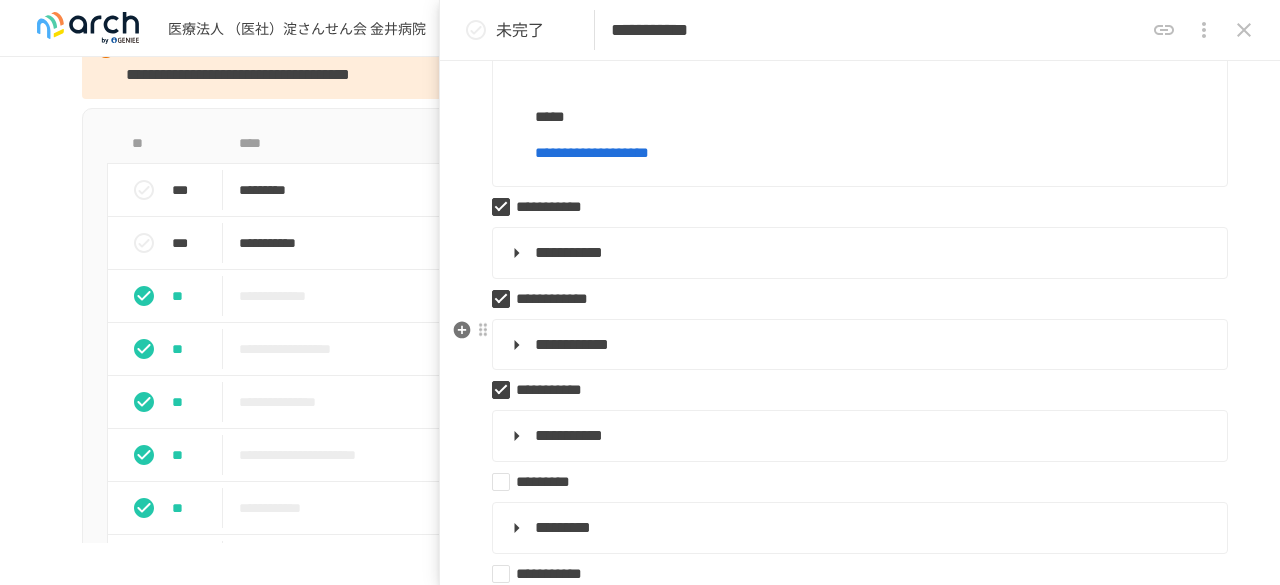 scroll, scrollTop: 700, scrollLeft: 0, axis: vertical 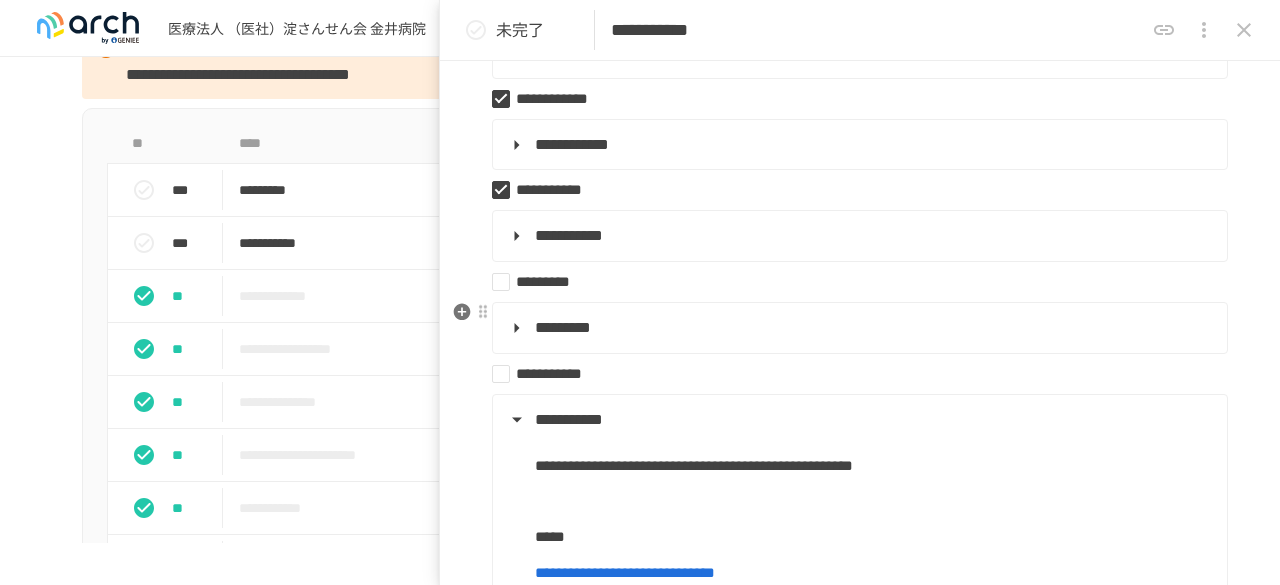 click on "*********" at bounding box center (858, 328) 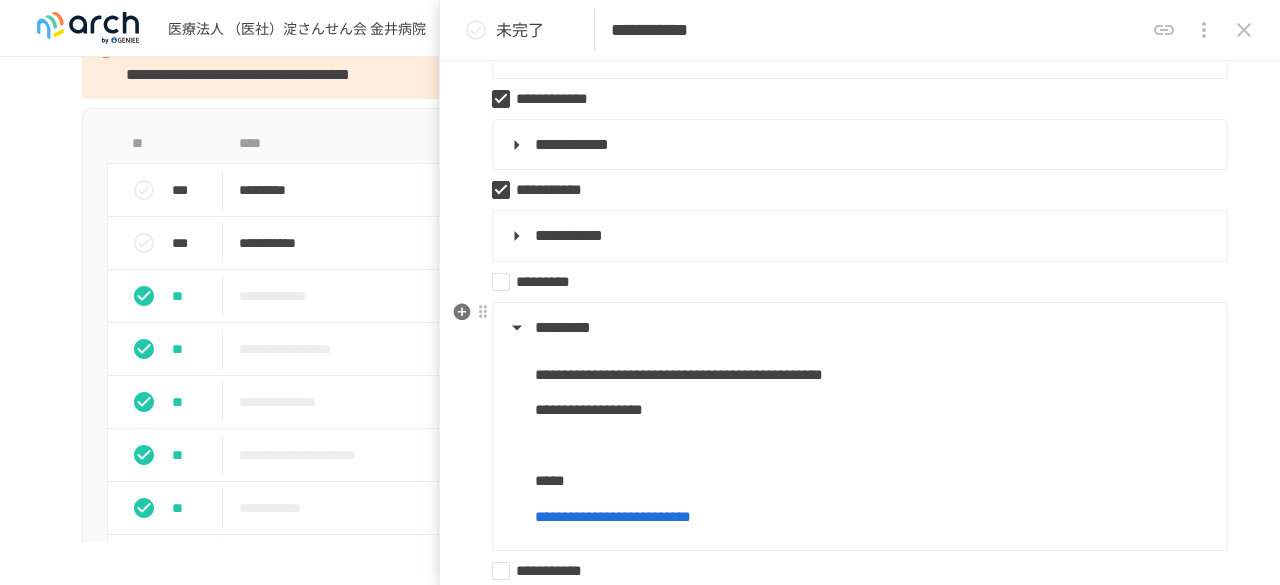 click on "*********" at bounding box center (858, 328) 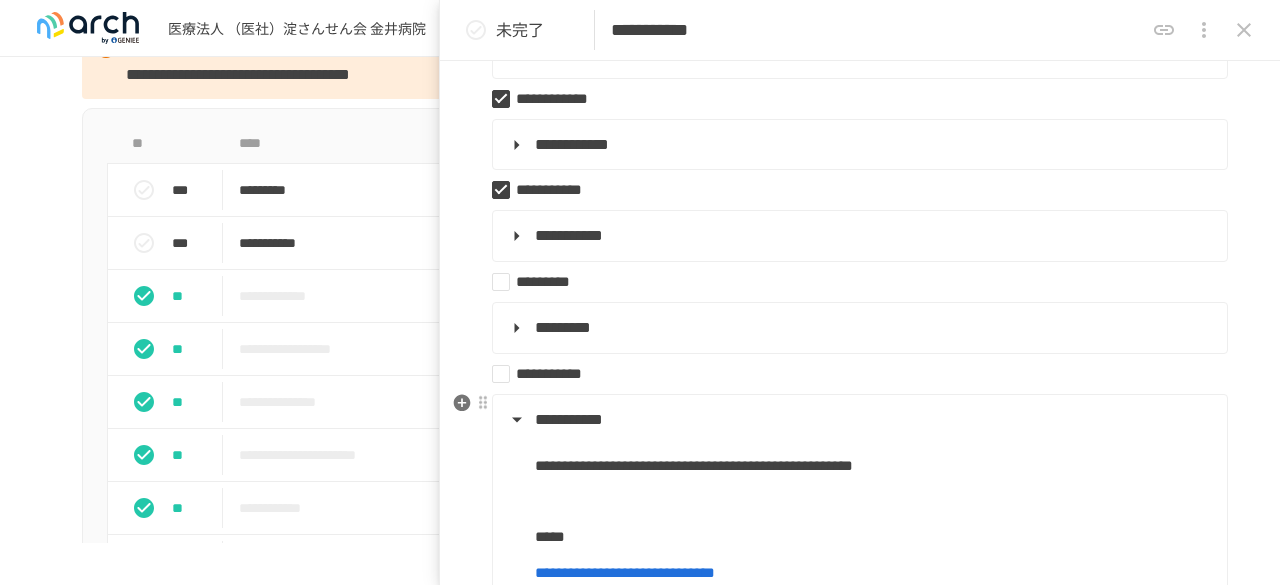 scroll, scrollTop: 800, scrollLeft: 0, axis: vertical 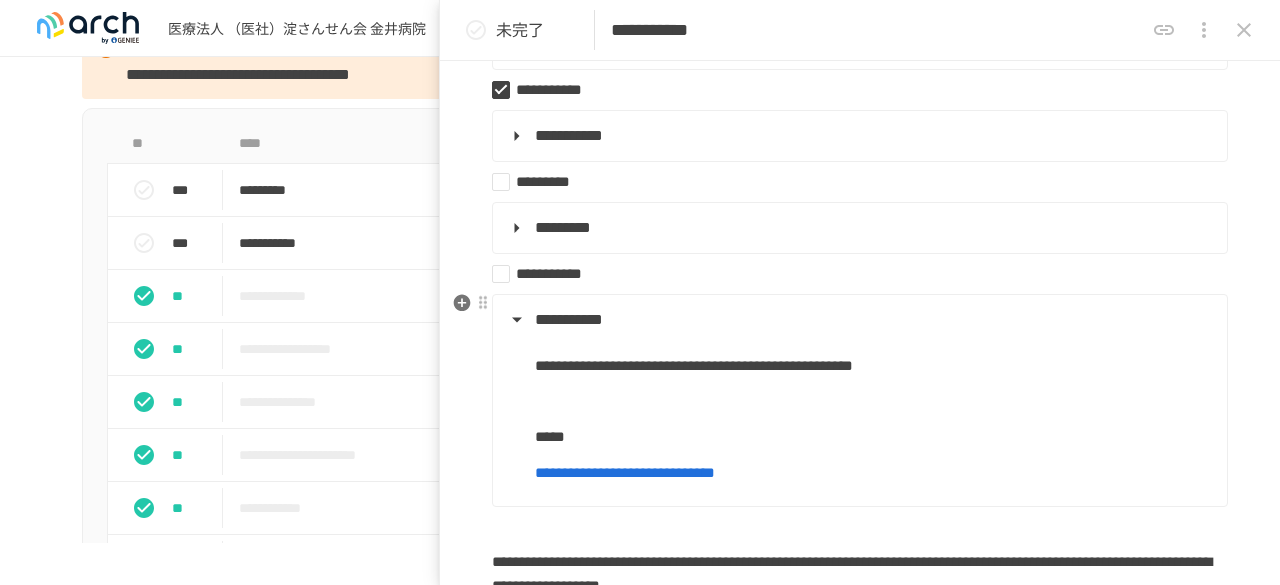 click on "**********" at bounding box center (858, 320) 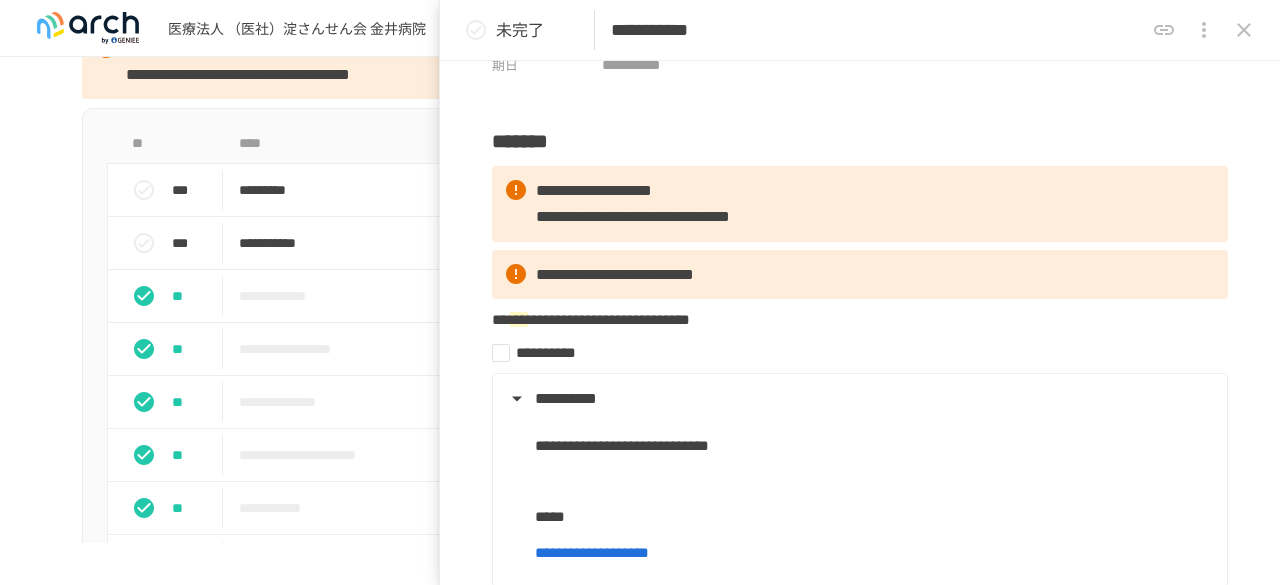 scroll, scrollTop: 0, scrollLeft: 0, axis: both 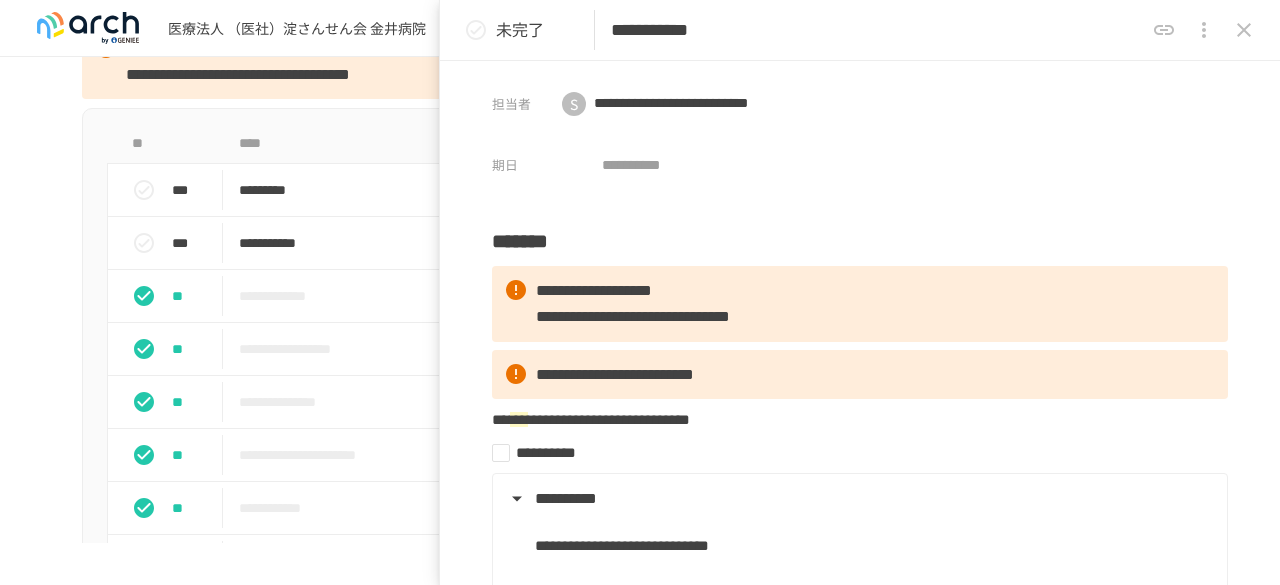 click 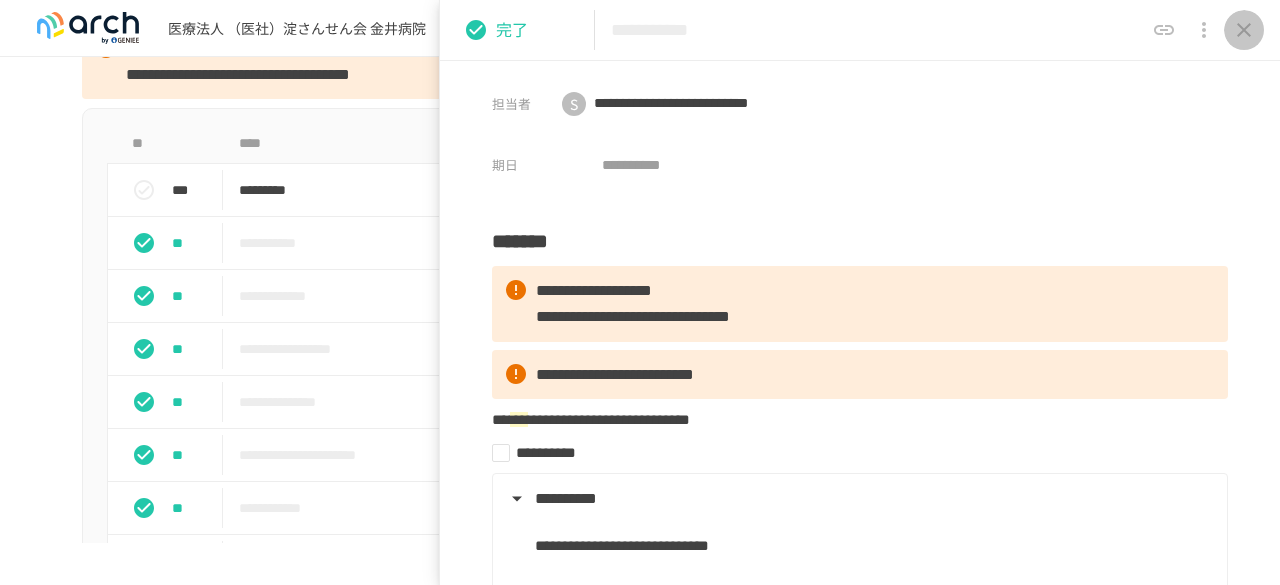 click 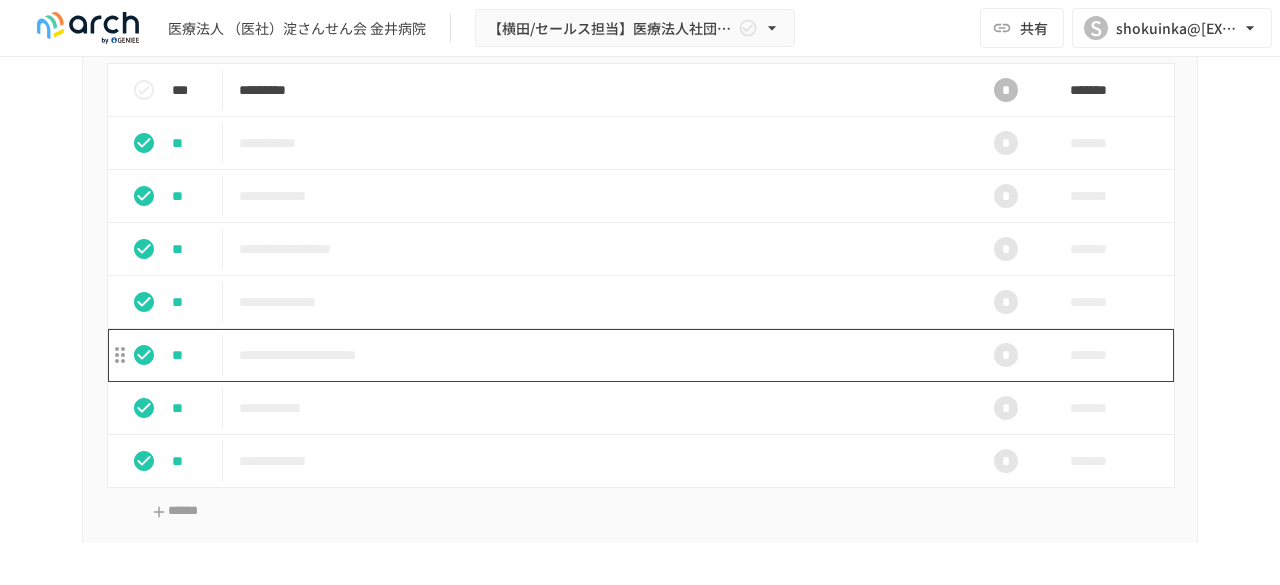 scroll, scrollTop: 1800, scrollLeft: 0, axis: vertical 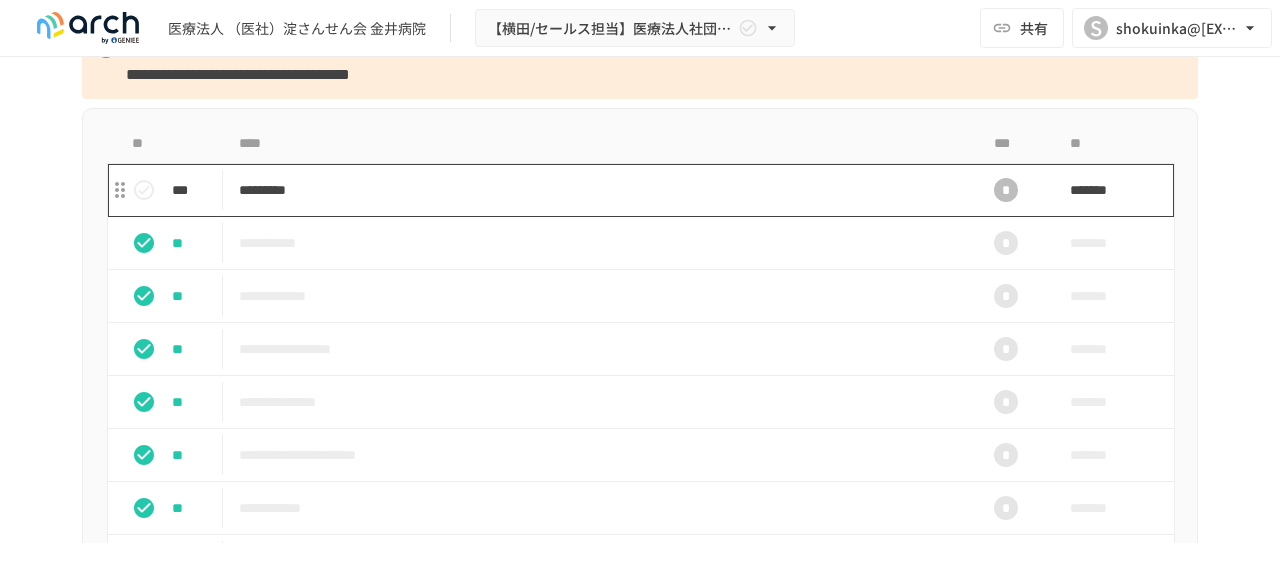 click on "*********" at bounding box center (598, 190) 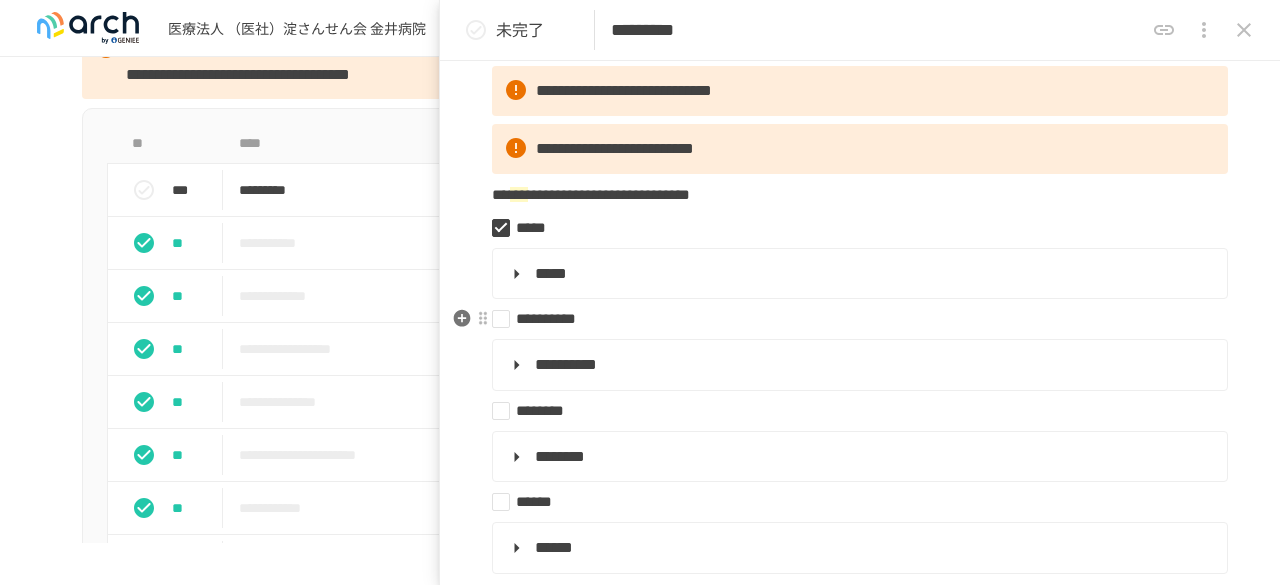scroll, scrollTop: 300, scrollLeft: 0, axis: vertical 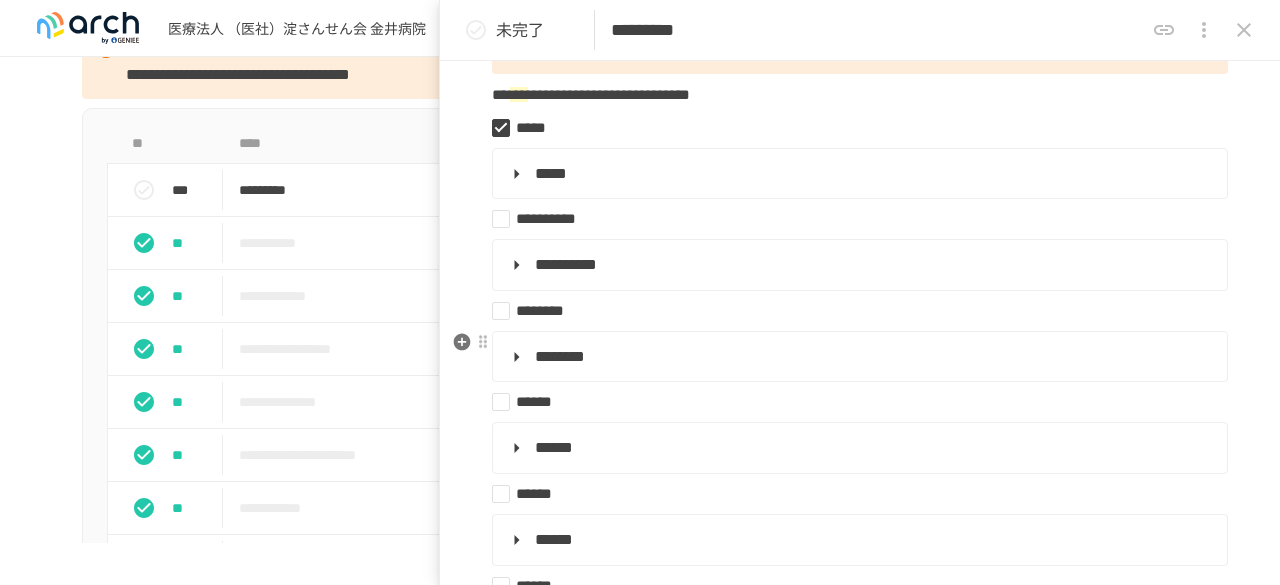 click on "********" at bounding box center [858, 357] 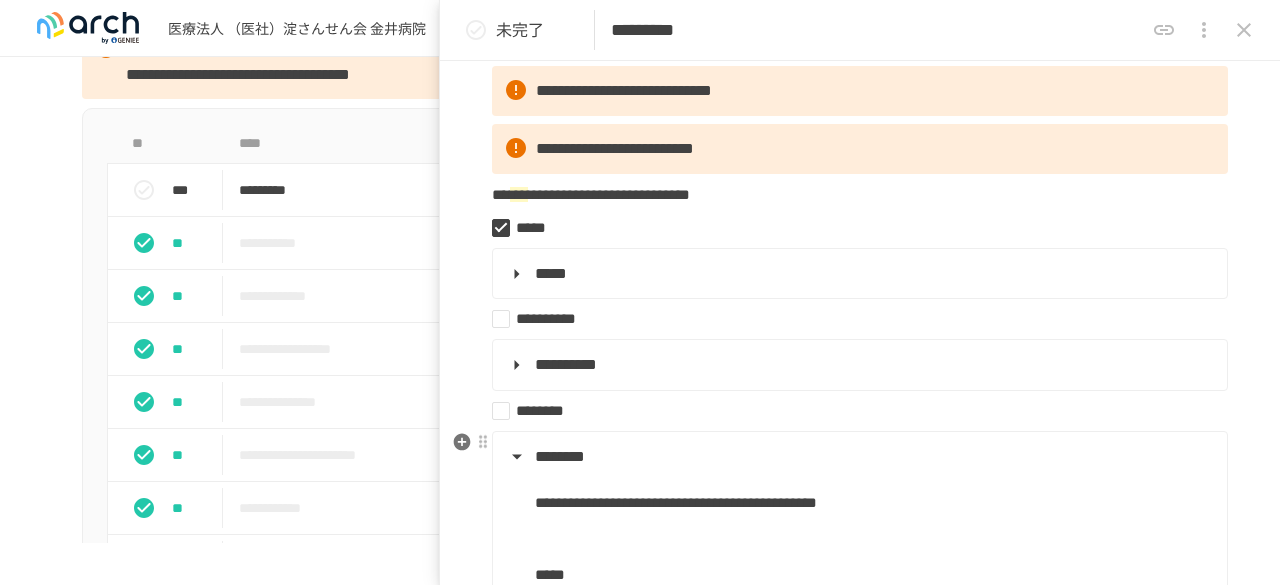 scroll, scrollTop: 100, scrollLeft: 0, axis: vertical 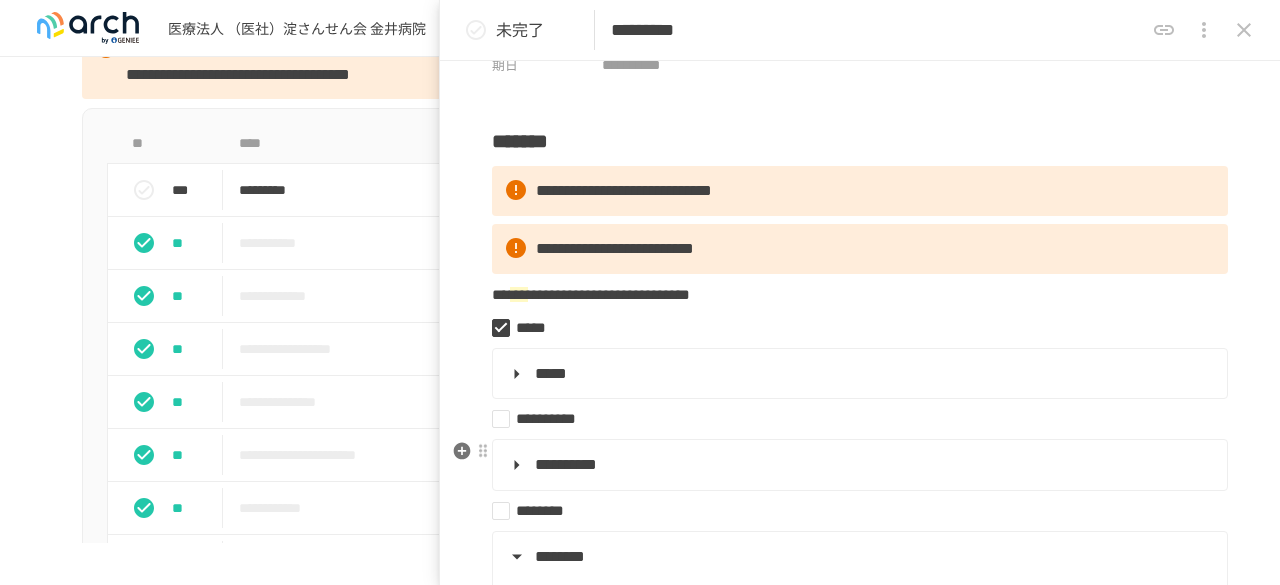 click on "**********" at bounding box center [858, 465] 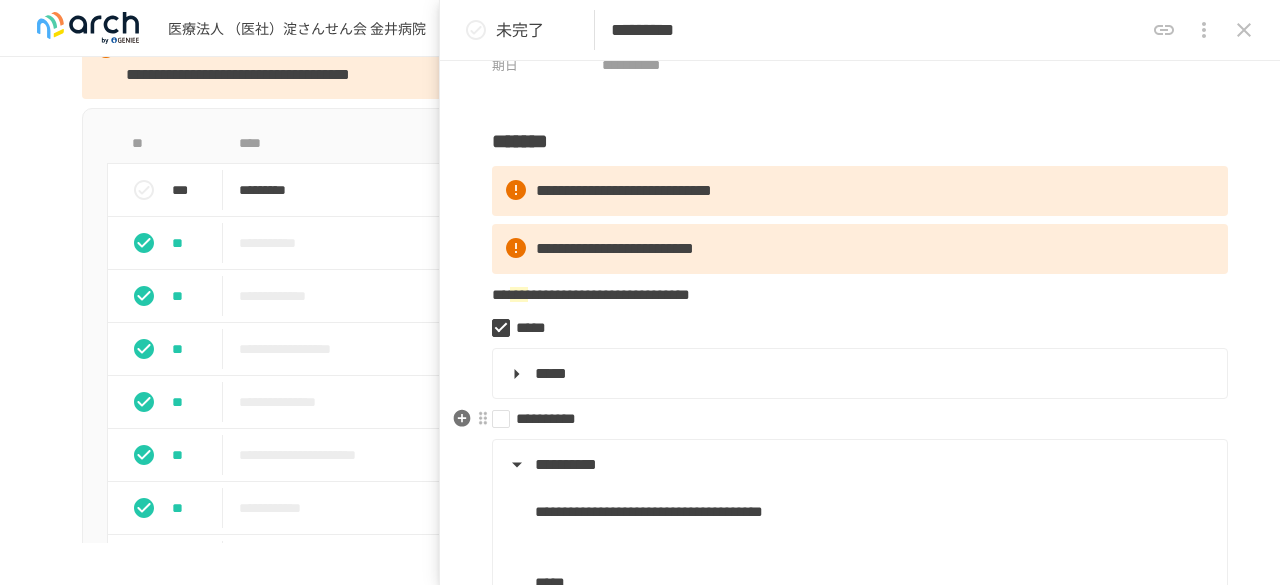 scroll, scrollTop: 200, scrollLeft: 0, axis: vertical 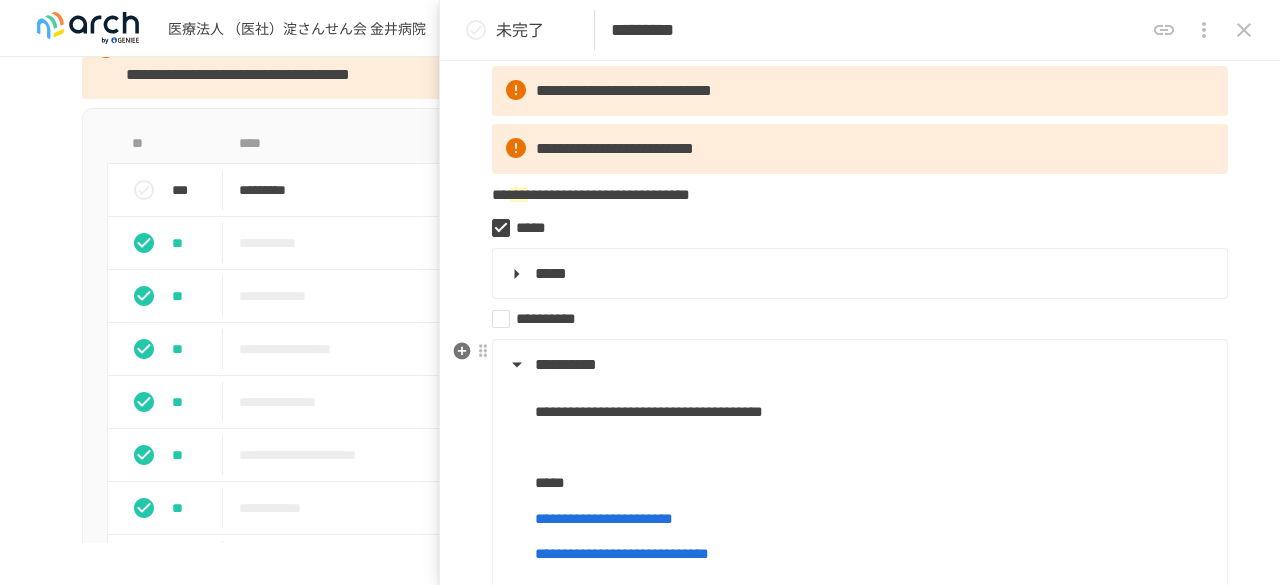 click on "**********" at bounding box center (858, 365) 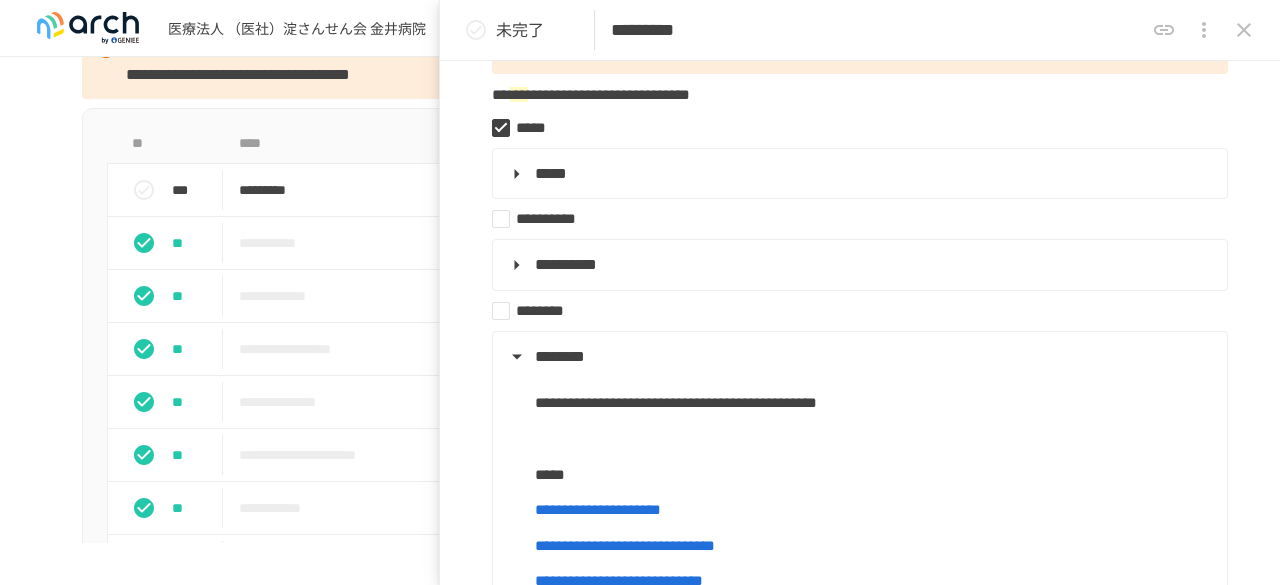 scroll, scrollTop: 200, scrollLeft: 0, axis: vertical 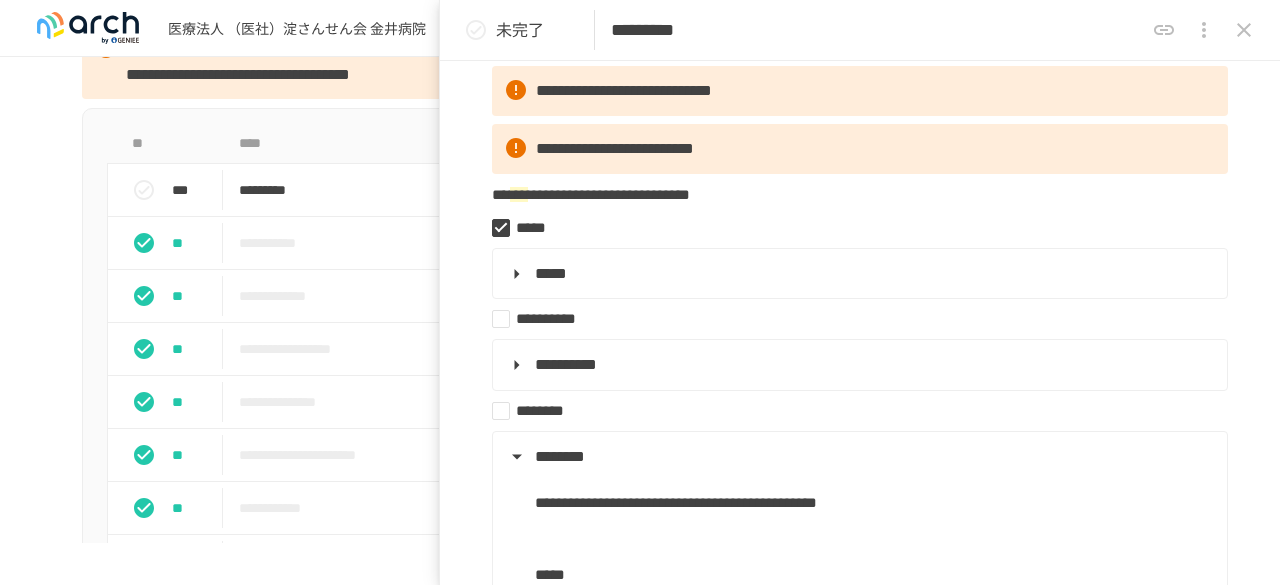 click 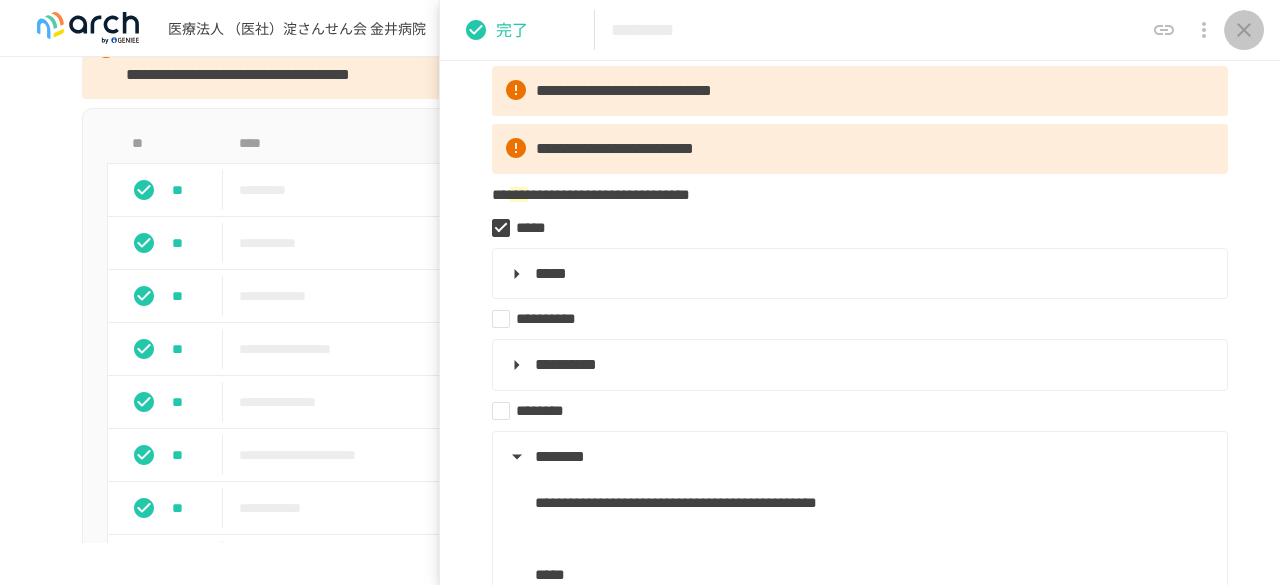 click 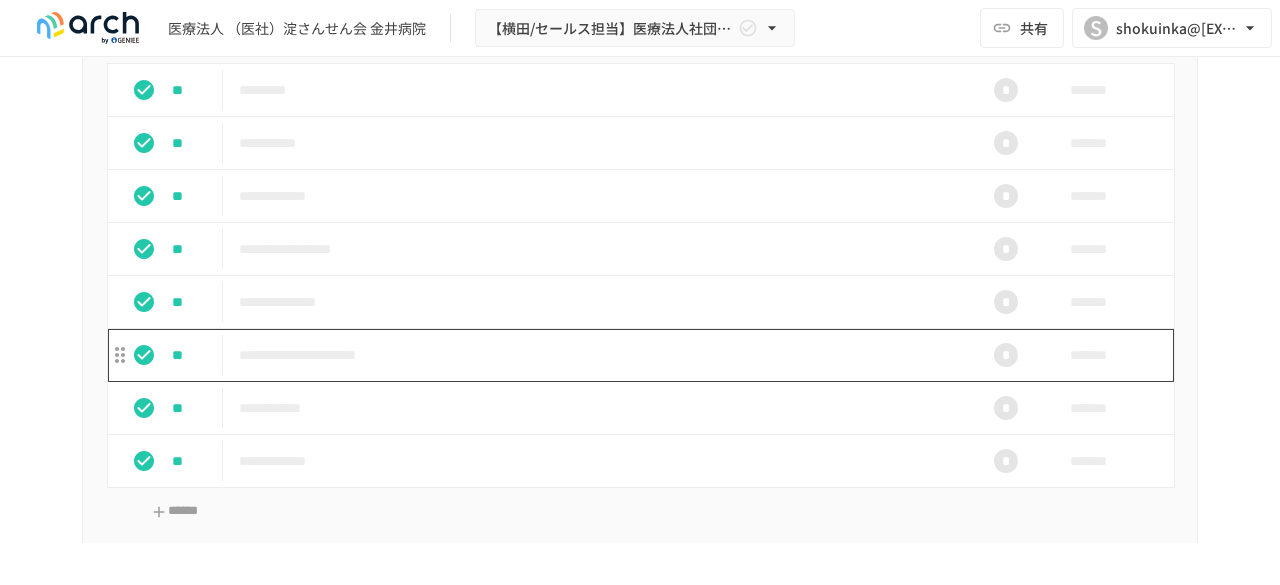 scroll, scrollTop: 1800, scrollLeft: 0, axis: vertical 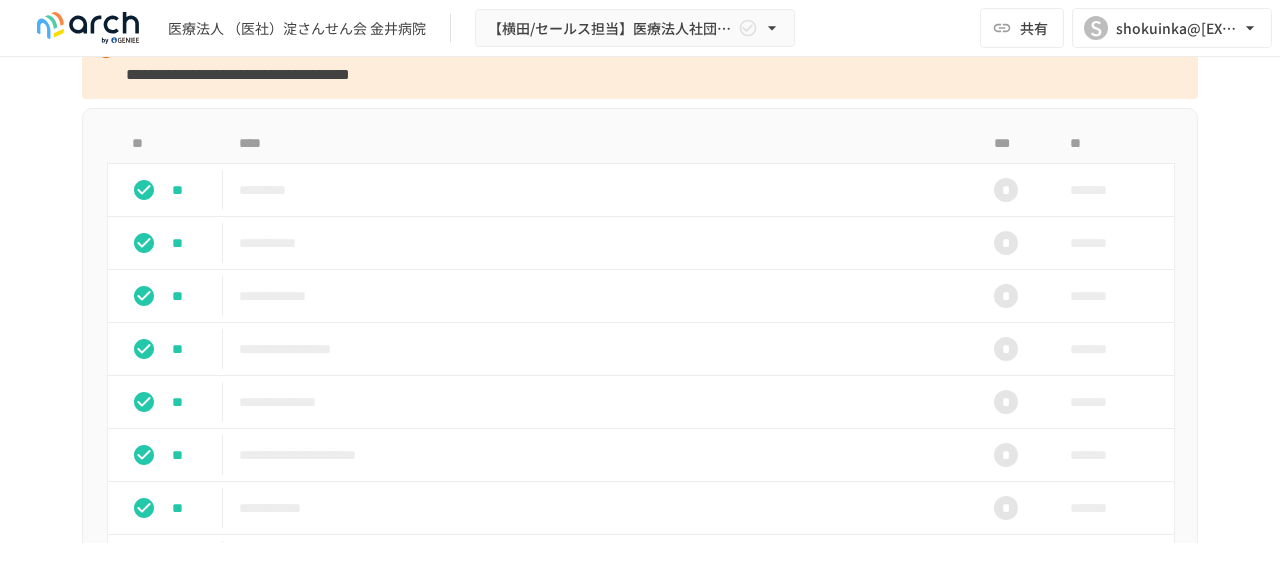 drag, startPoint x: 628, startPoint y: 301, endPoint x: 1228, endPoint y: 237, distance: 603.4037 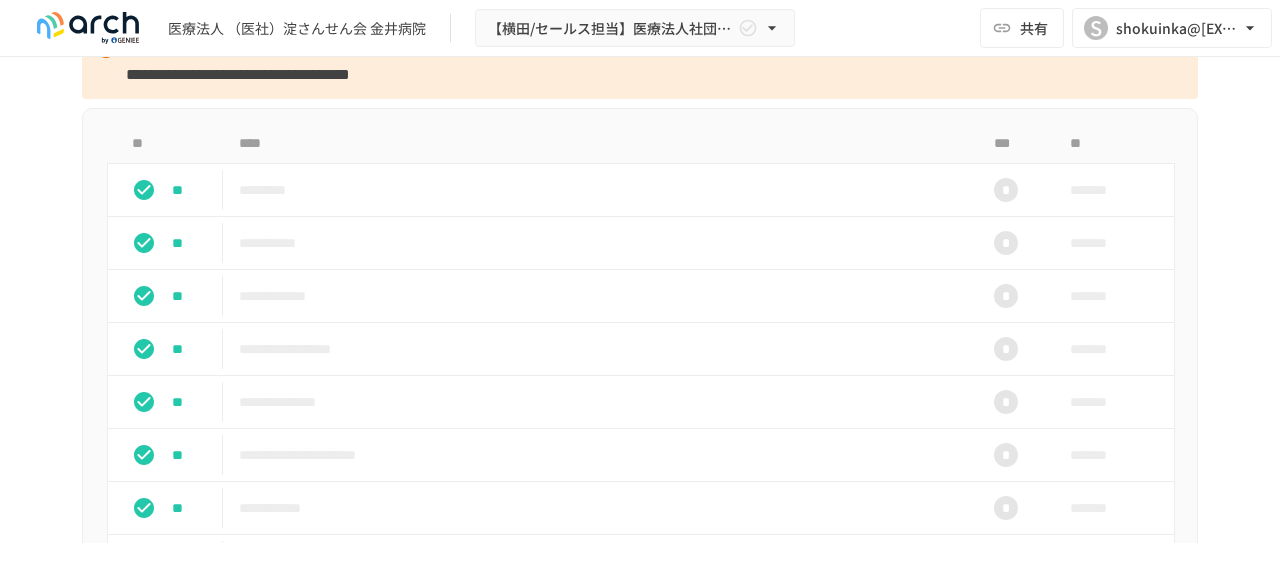 click on "**********" at bounding box center (640, 1992) 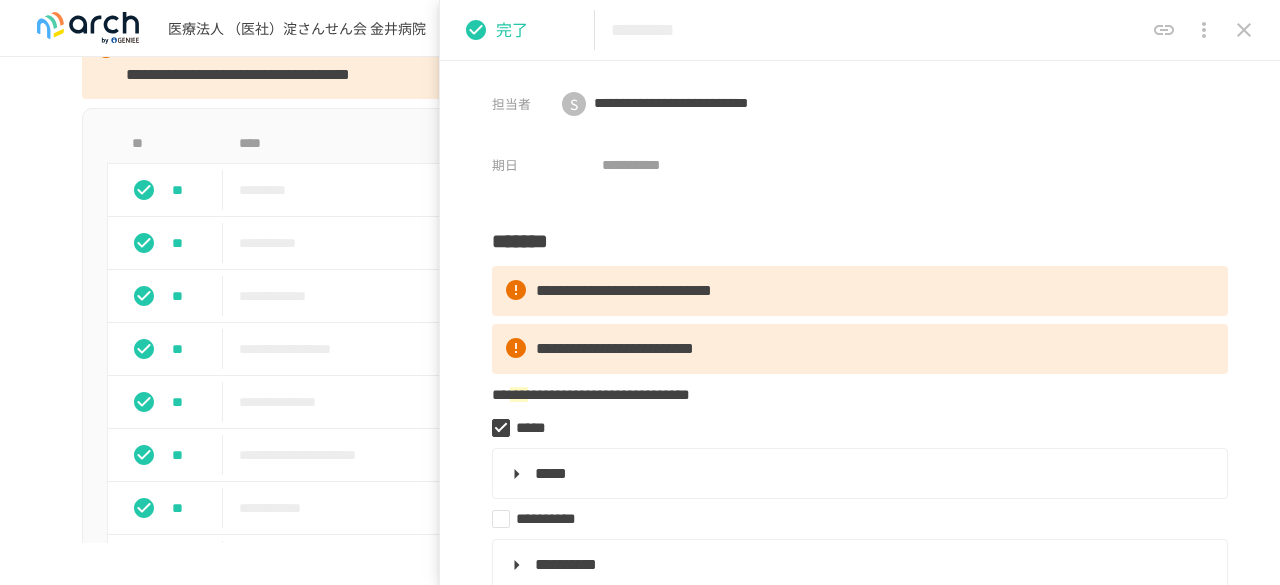 click 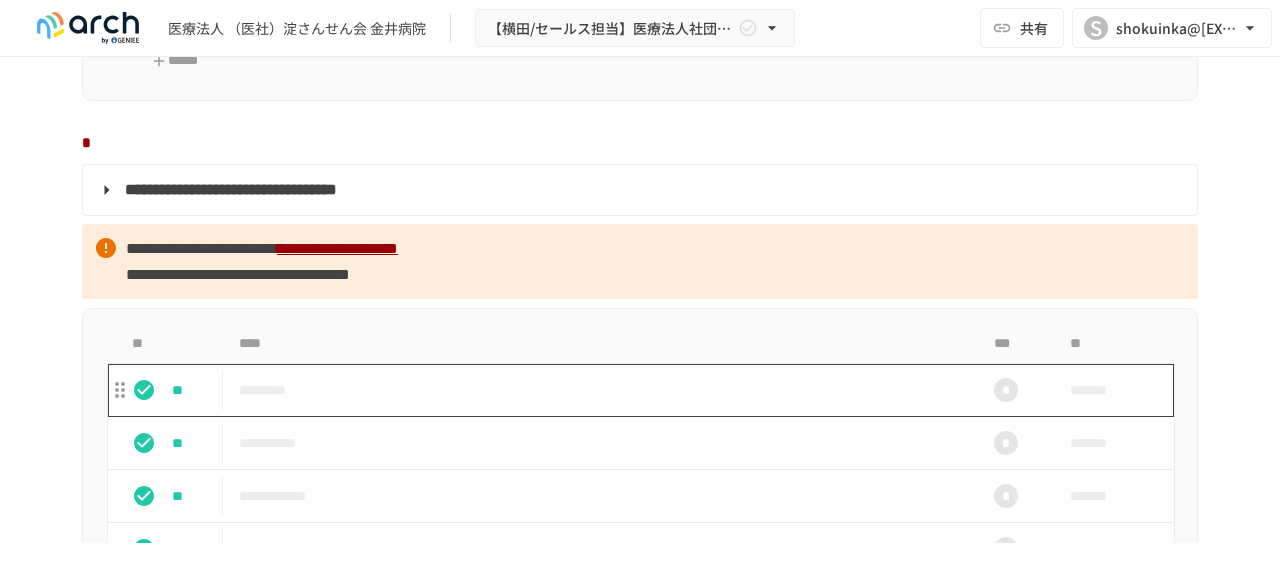 scroll, scrollTop: 1400, scrollLeft: 0, axis: vertical 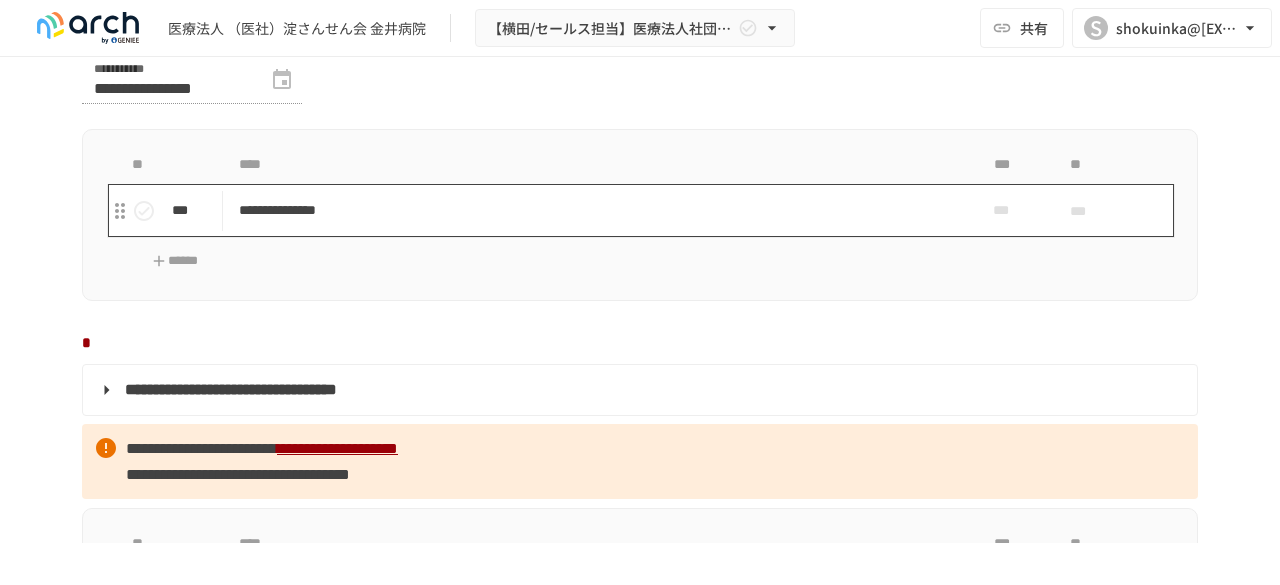 click on "**********" at bounding box center [598, 210] 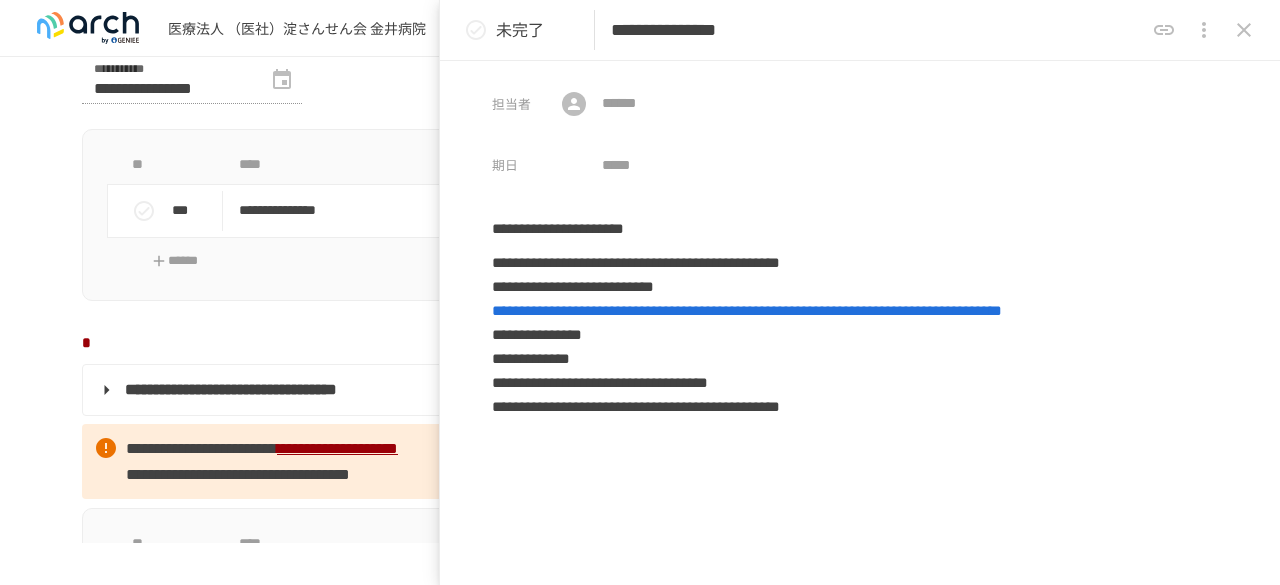 click on "**********" at bounding box center [640, 225] 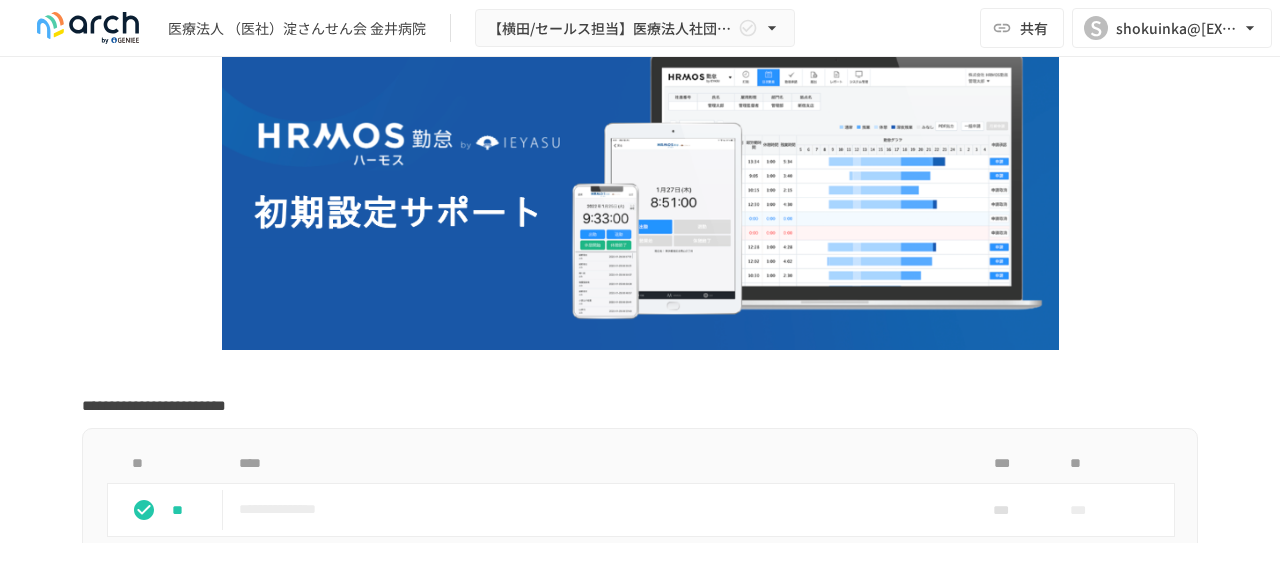 scroll, scrollTop: 0, scrollLeft: 0, axis: both 